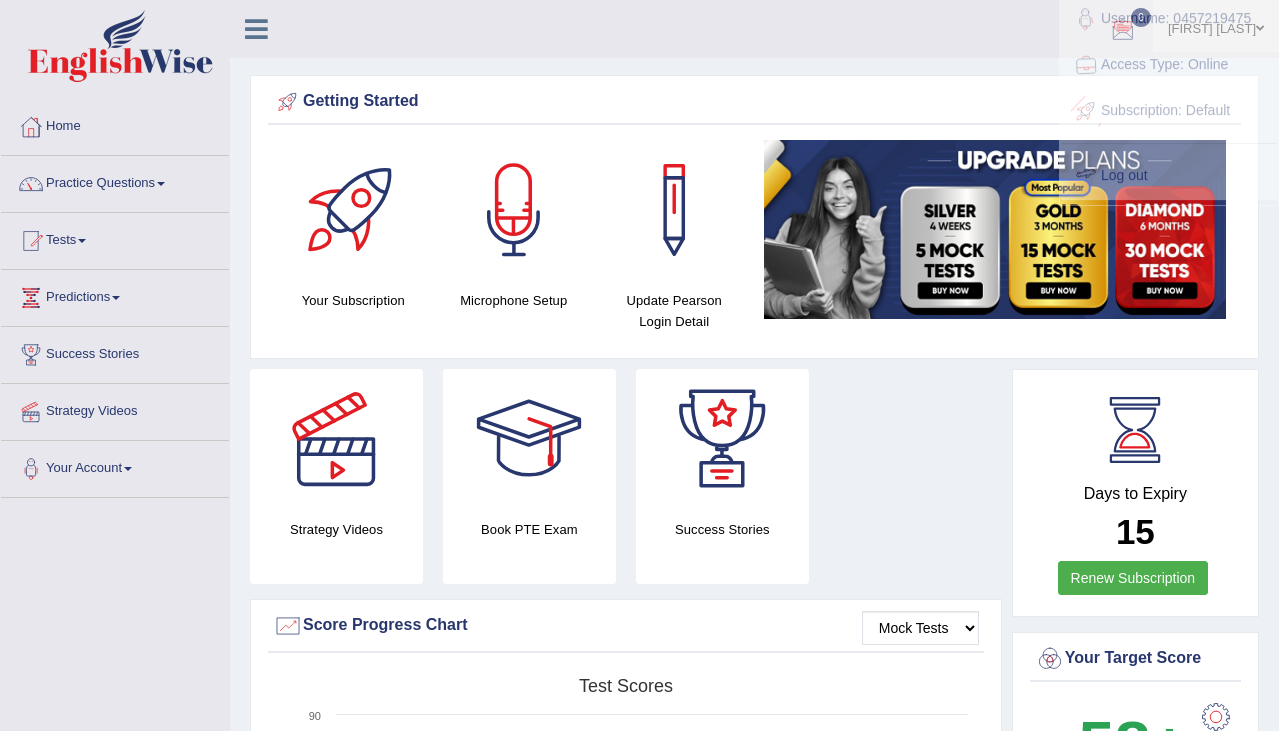 scroll, scrollTop: 0, scrollLeft: 0, axis: both 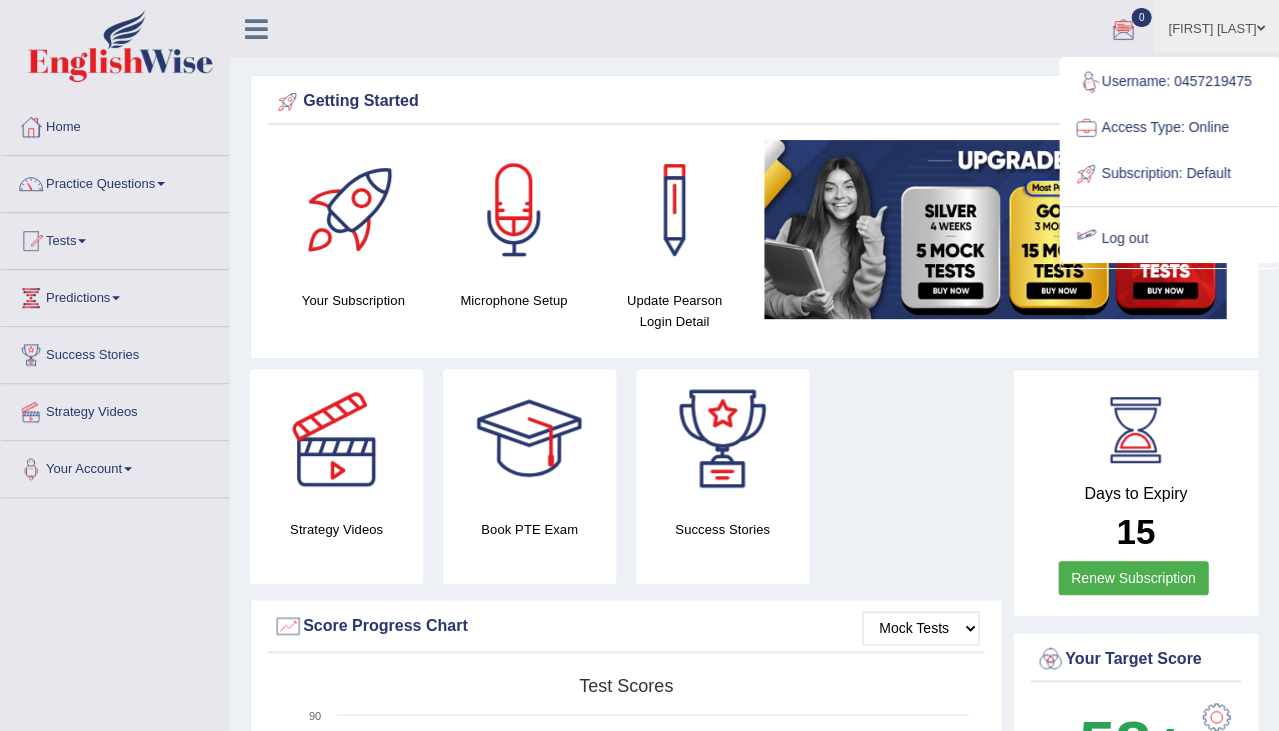 click on "Log out" at bounding box center (1169, 239) 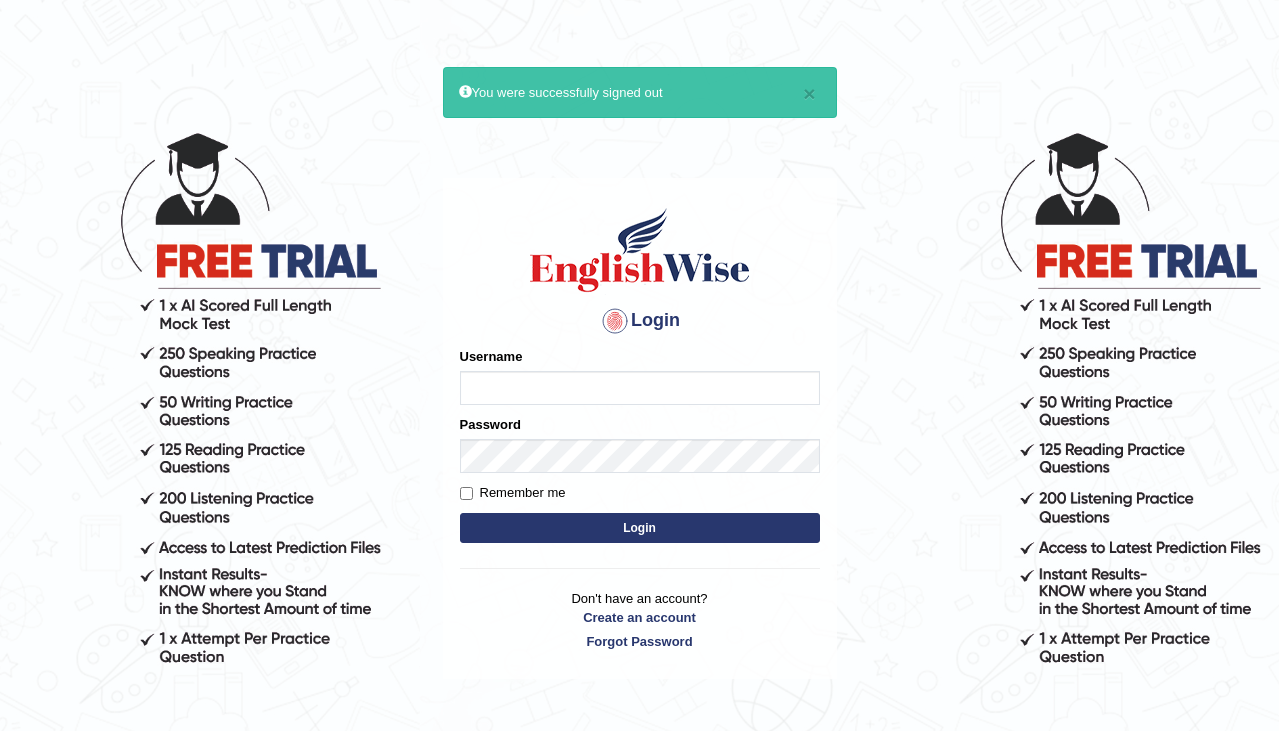 scroll, scrollTop: 0, scrollLeft: 0, axis: both 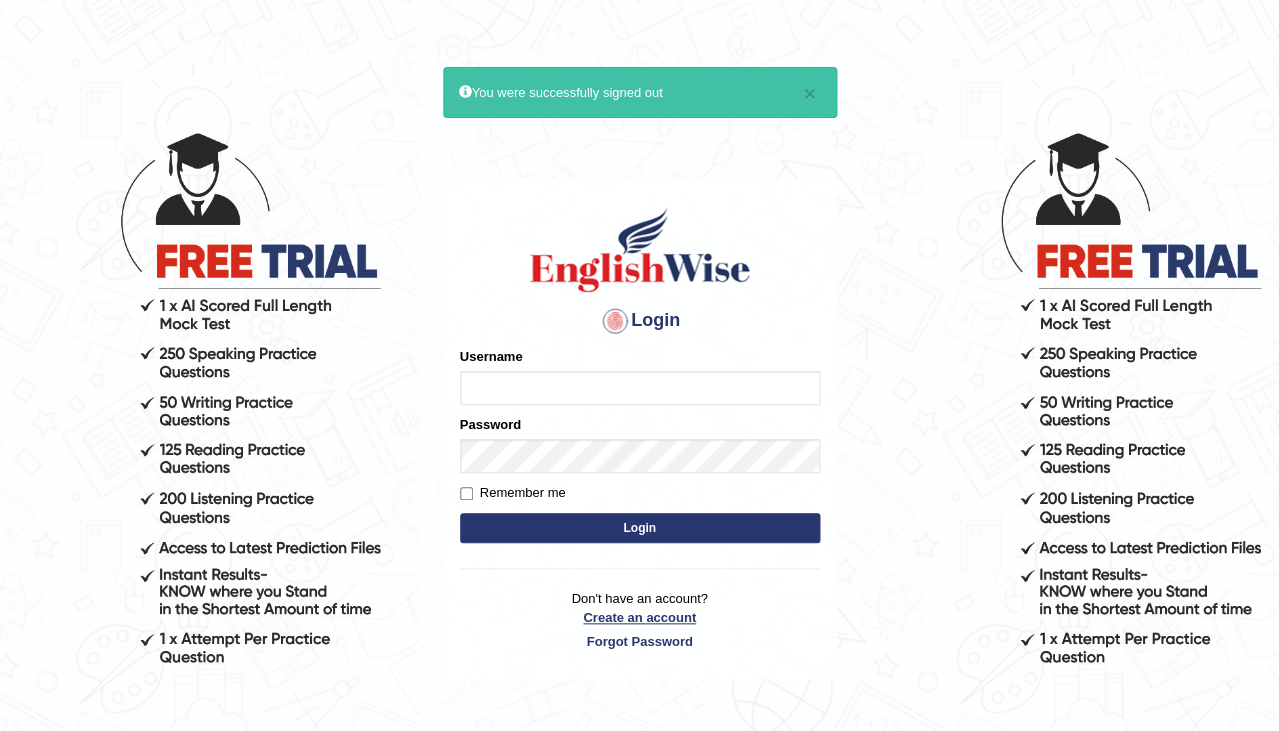 click on "Create an account" at bounding box center (640, 617) 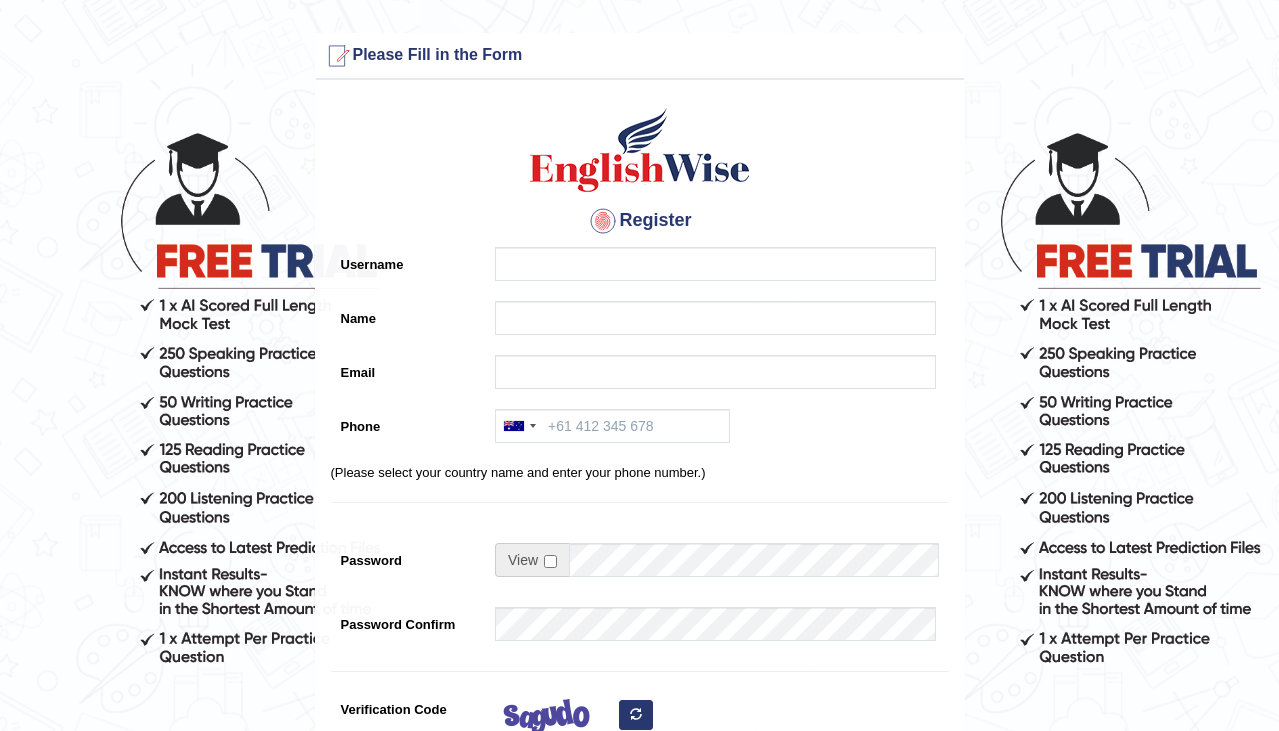 scroll, scrollTop: 0, scrollLeft: 0, axis: both 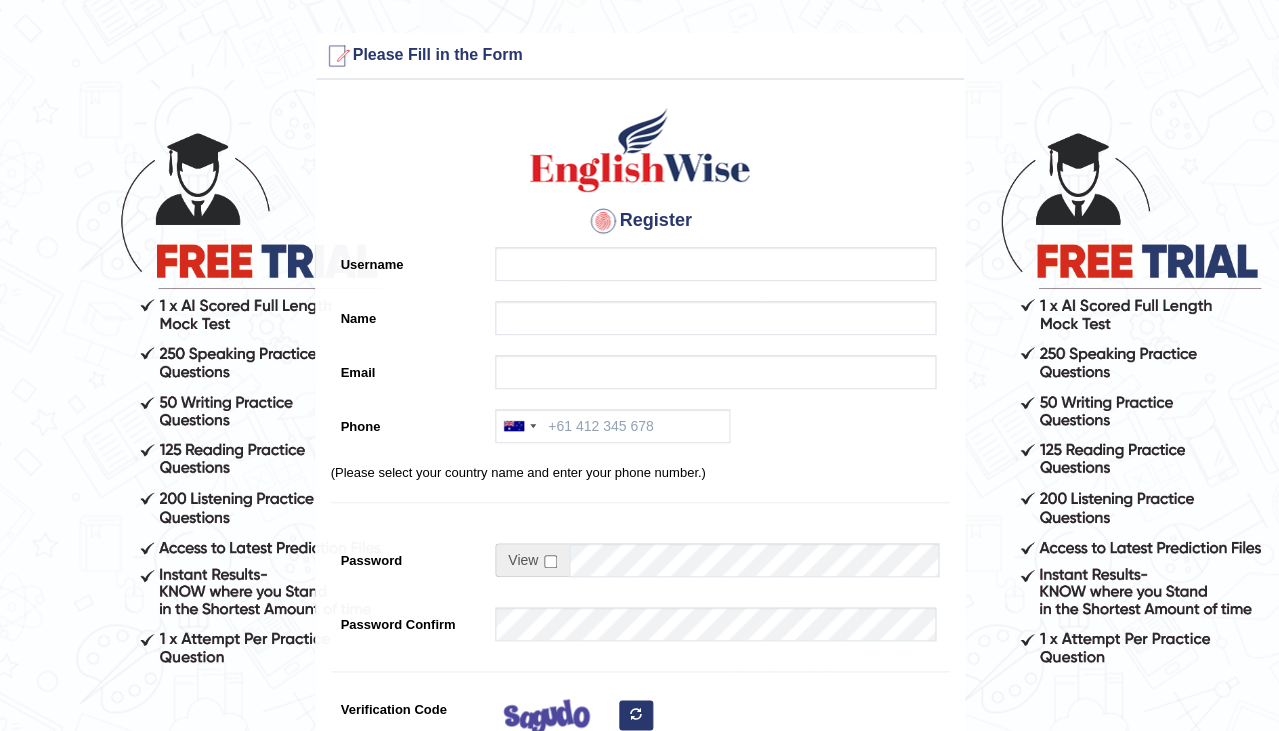 click at bounding box center (710, 269) 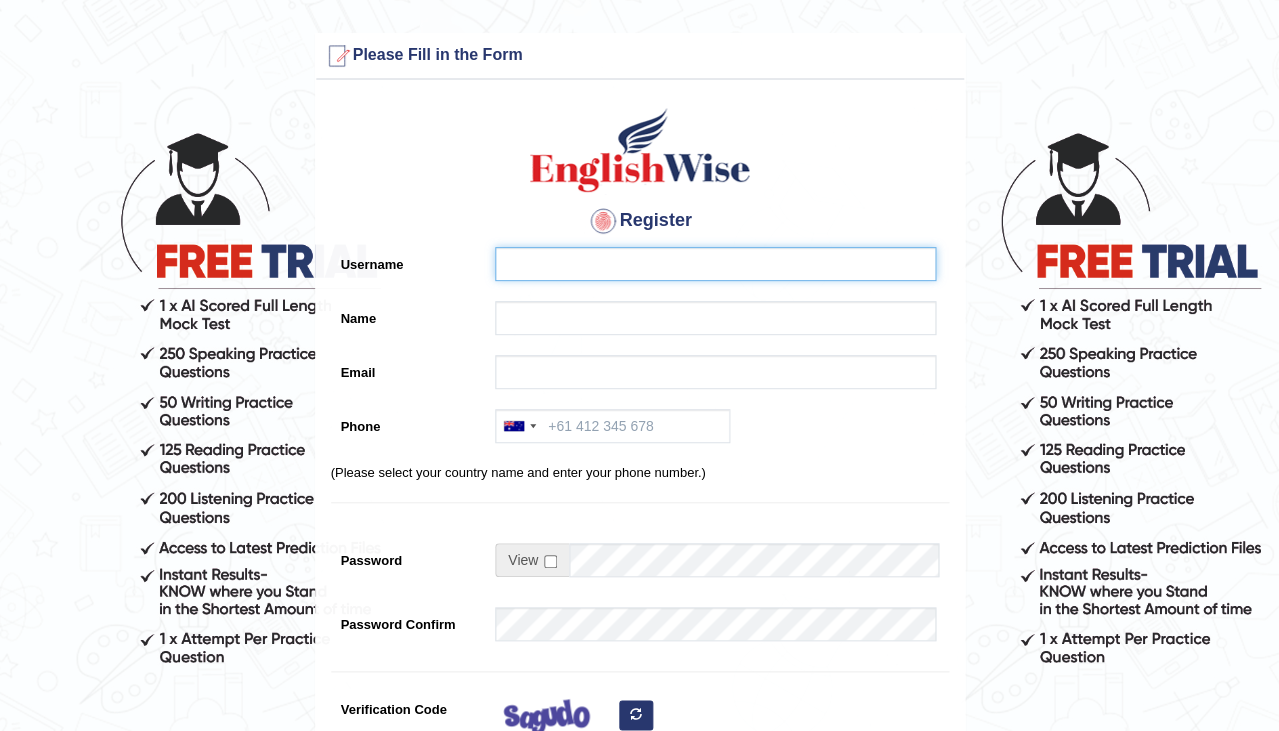 click on "Username" at bounding box center (715, 264) 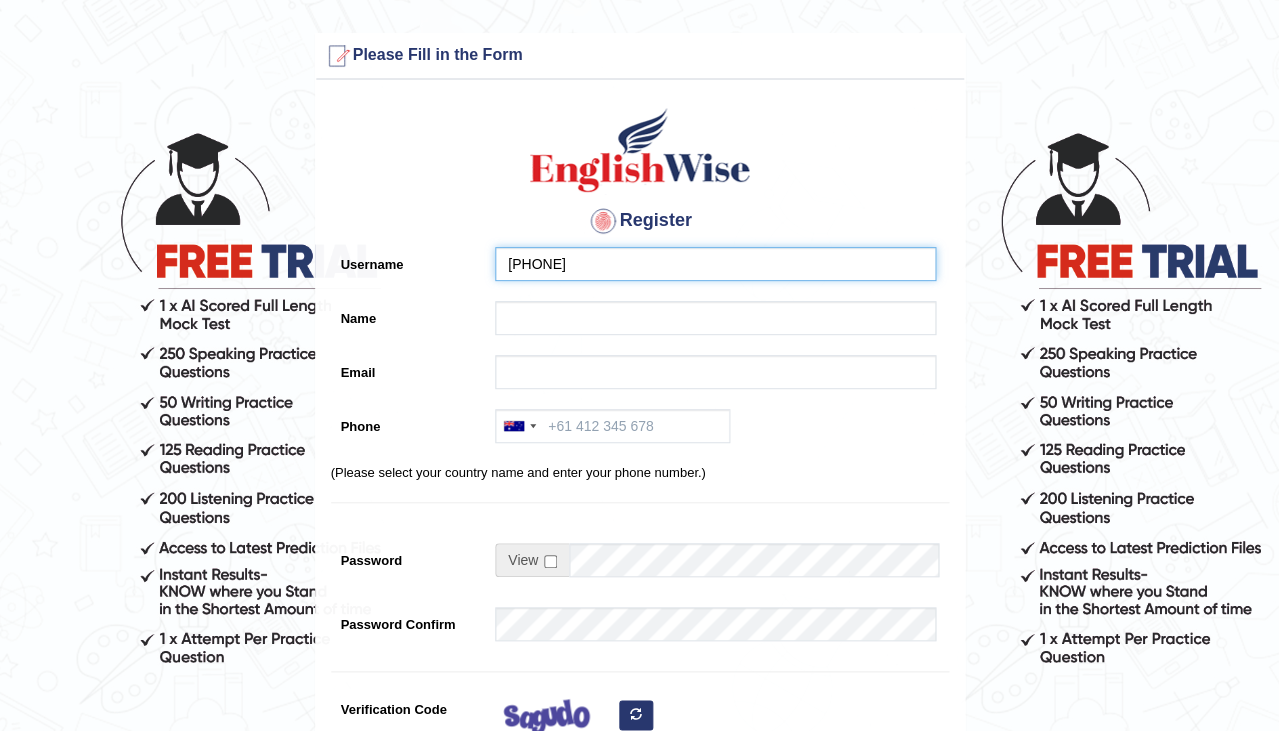 type on "0426749282" 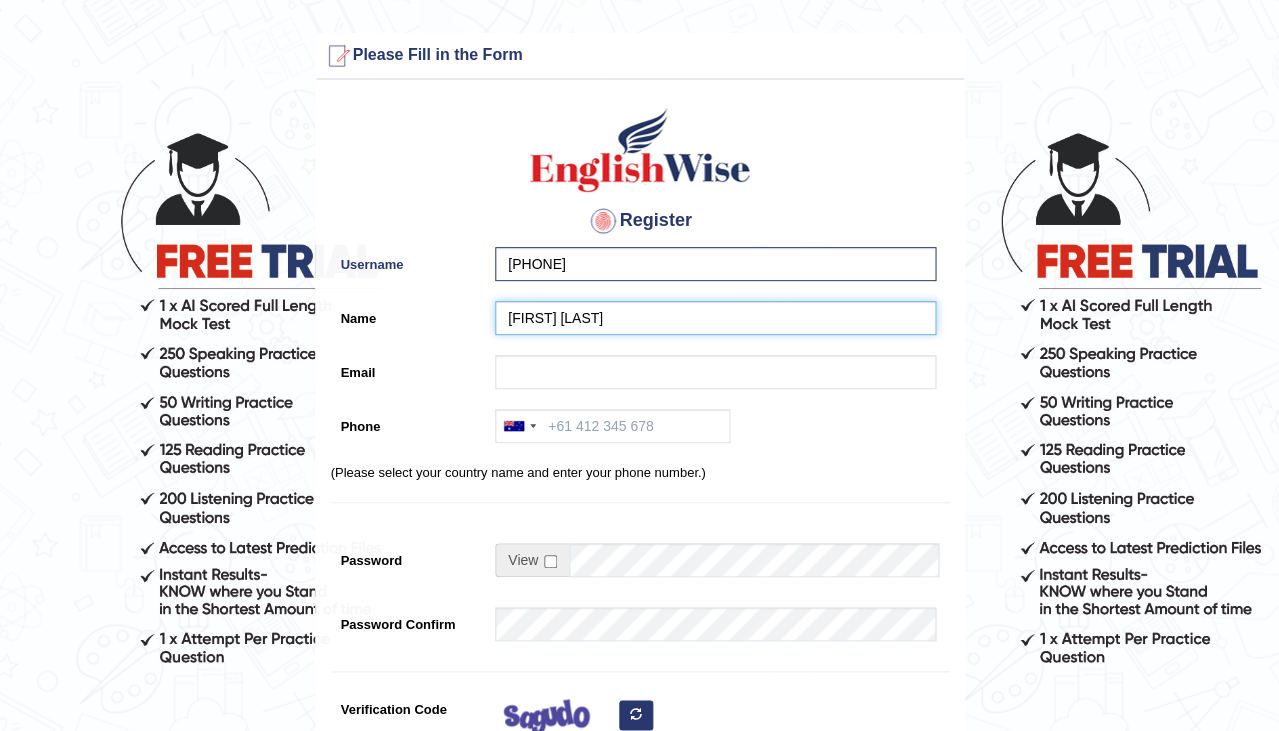 type on "[FIRST] [LAST]" 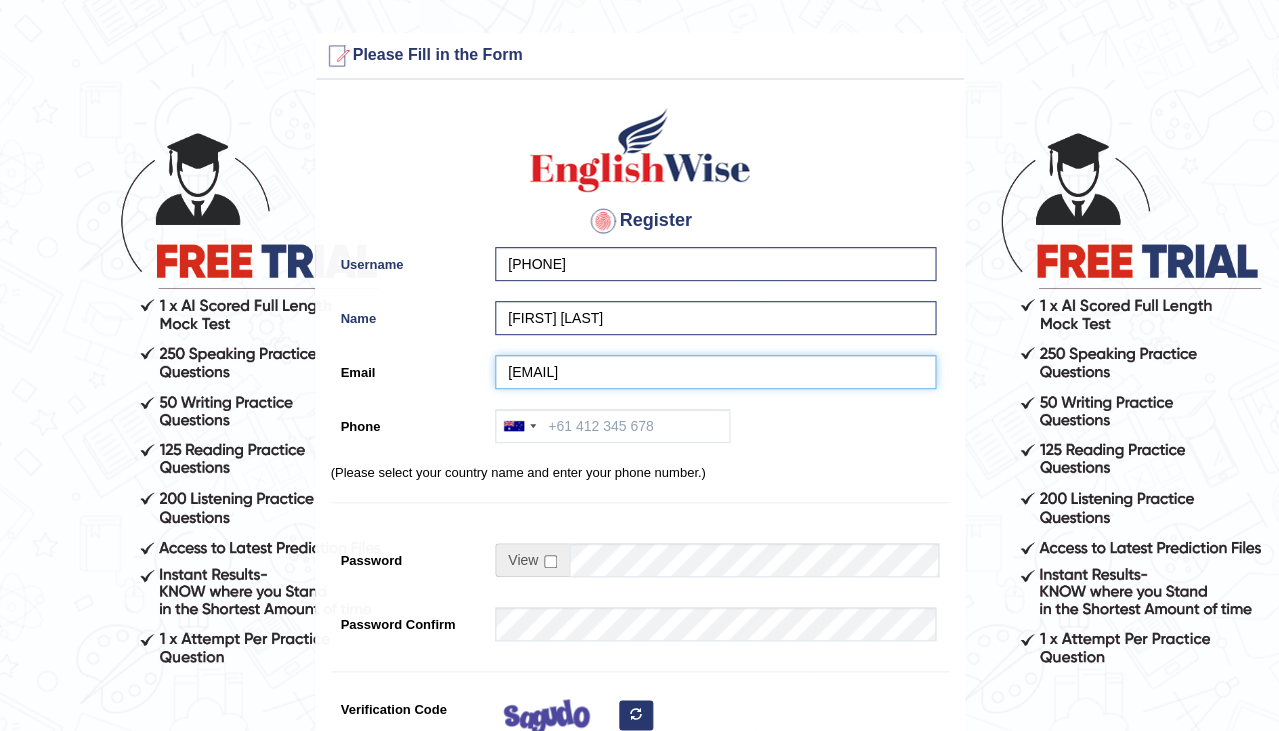 type on "Joseph.benihoun@gmail.com" 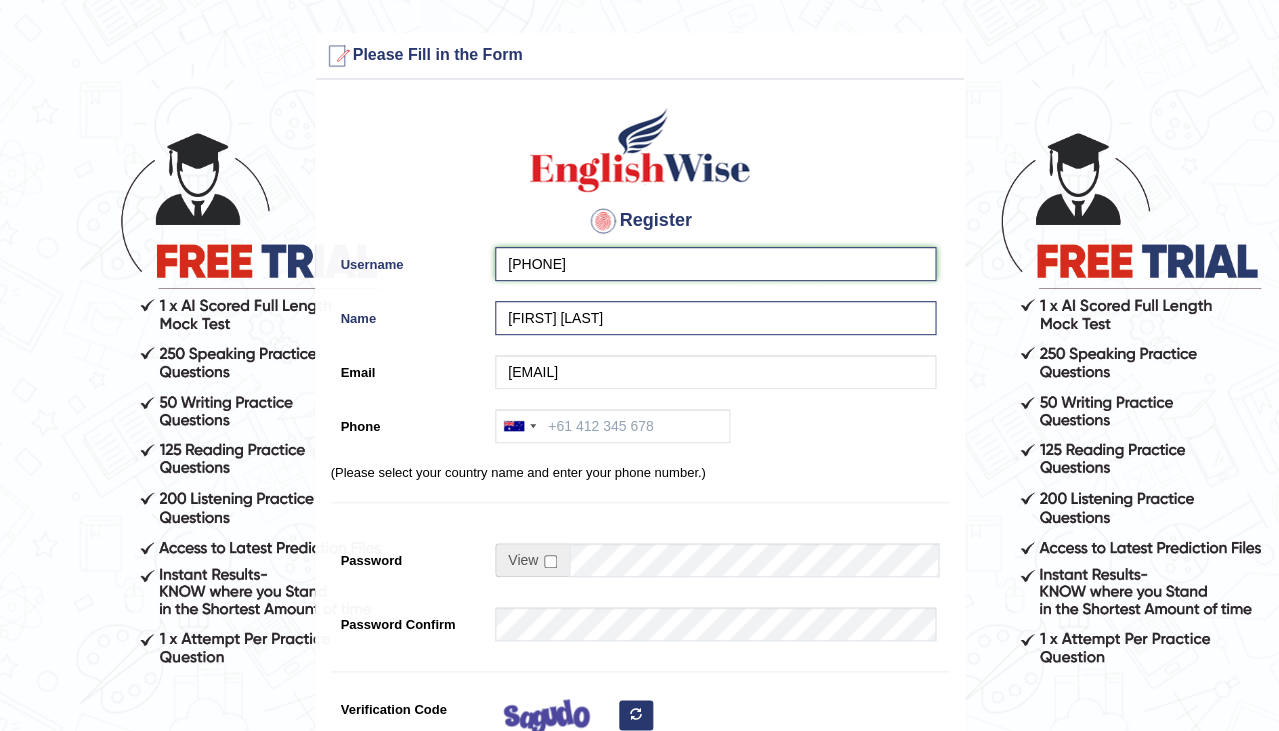 click on "0426749282" at bounding box center [715, 264] 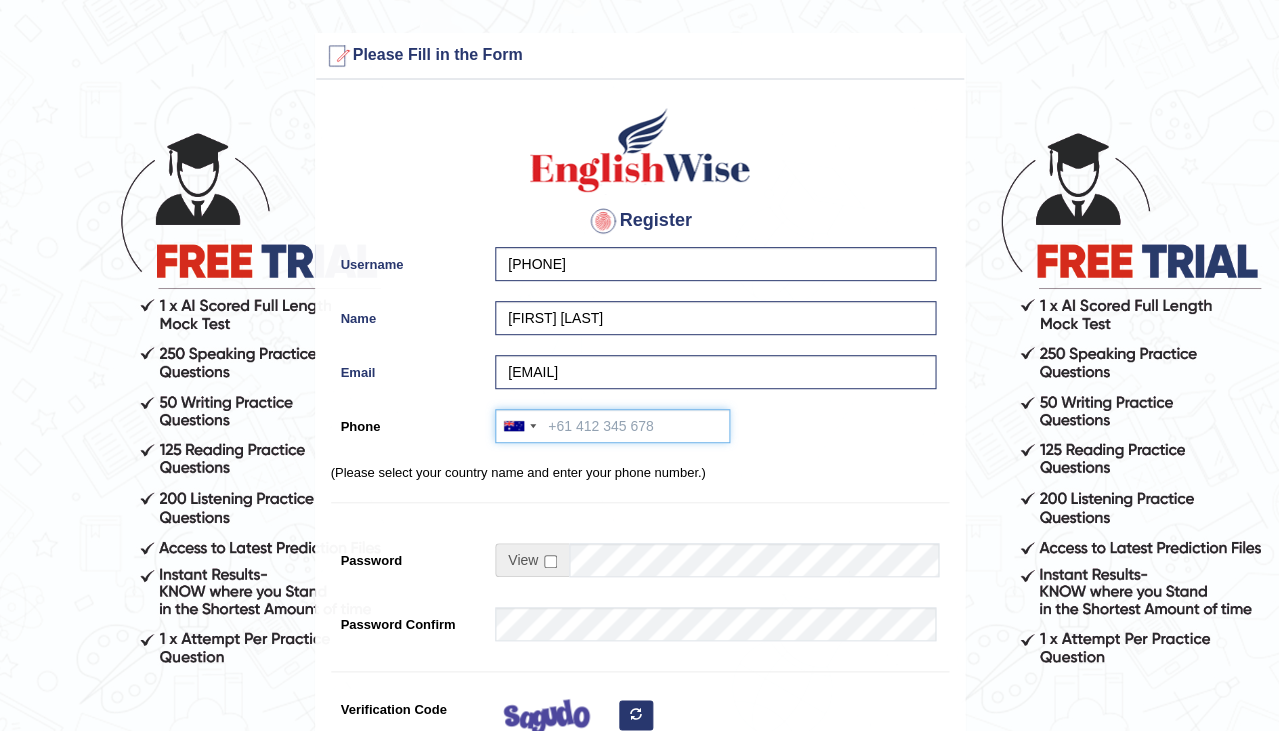 paste on "0426749282" 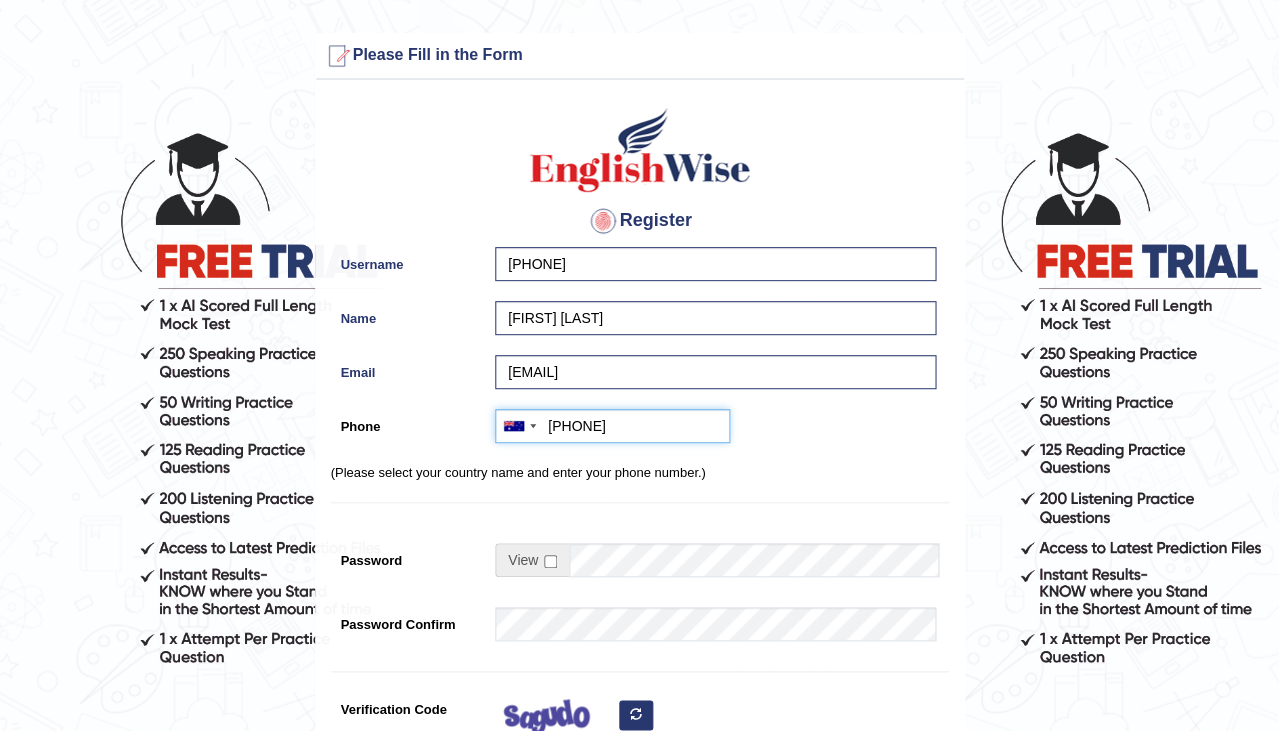 type on "0426749282" 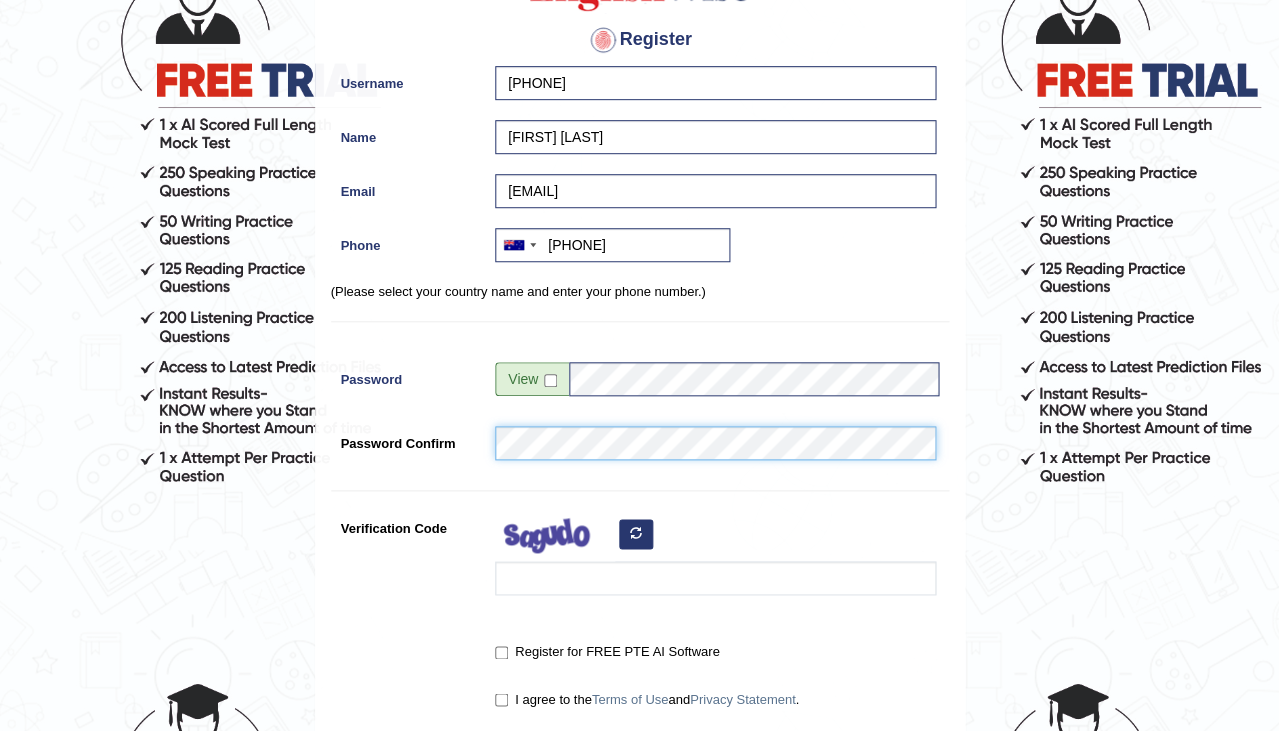 scroll, scrollTop: 245, scrollLeft: 0, axis: vertical 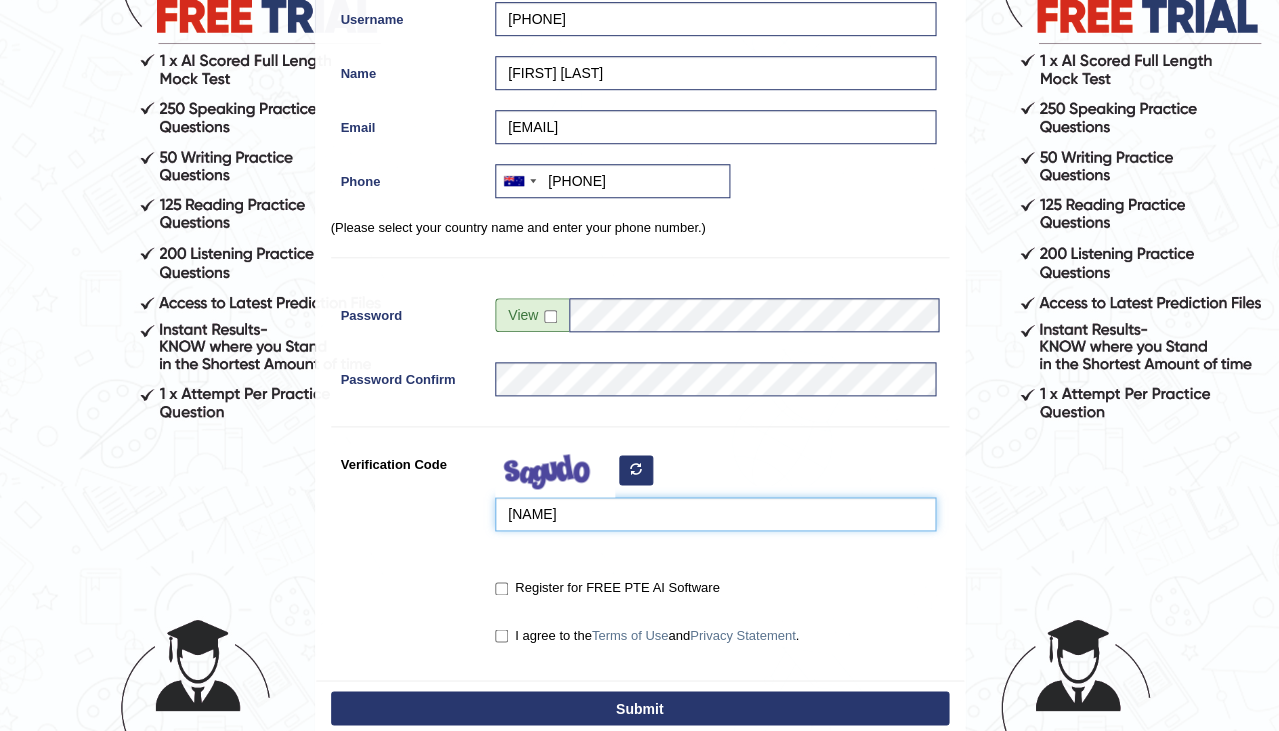 type on "mibuwyo" 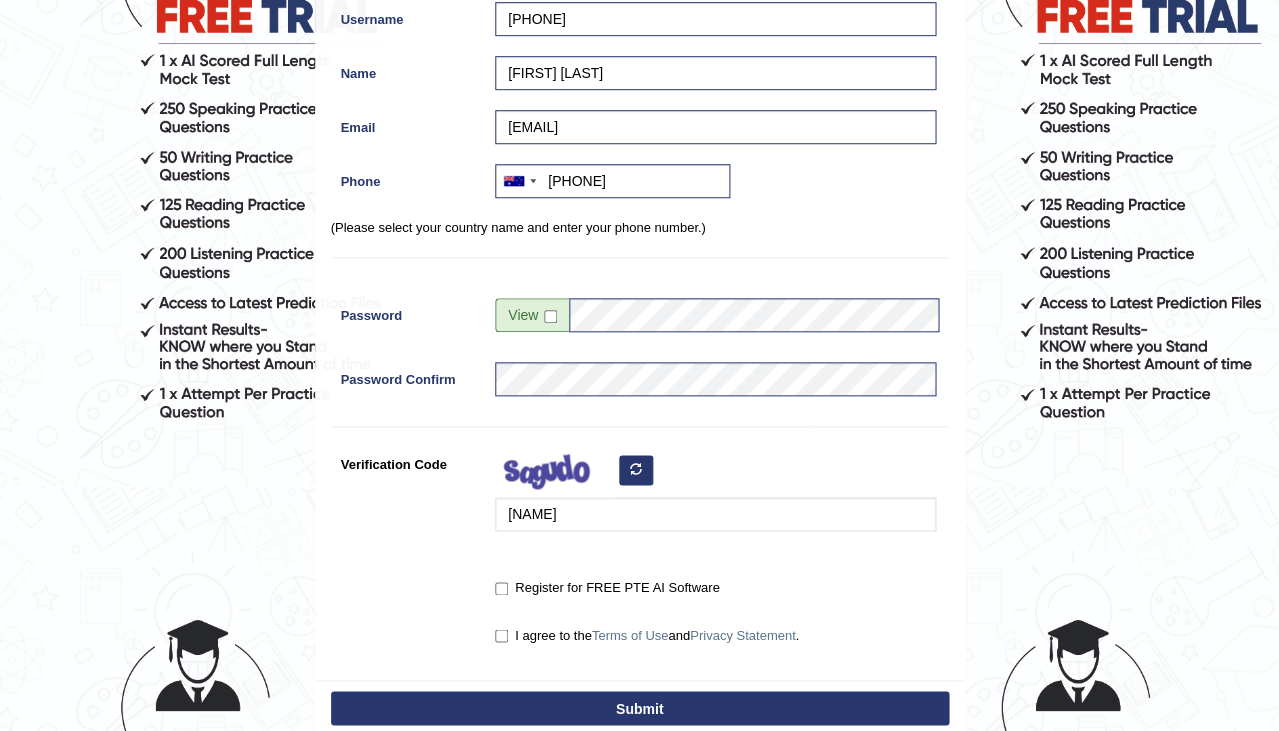 click on "Register for FREE PTE AI Software" at bounding box center [607, 588] 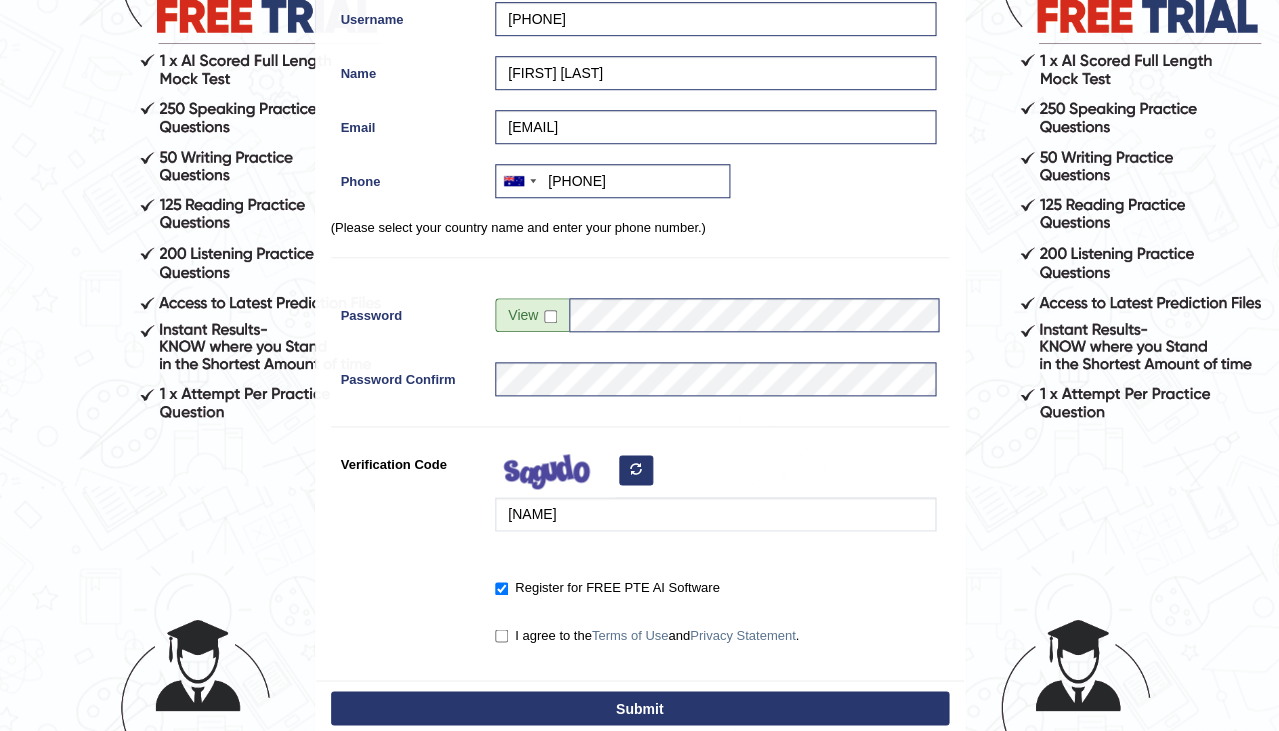 click on "I agree to the  Terms of Use  and  Privacy Statement ." at bounding box center [647, 635] 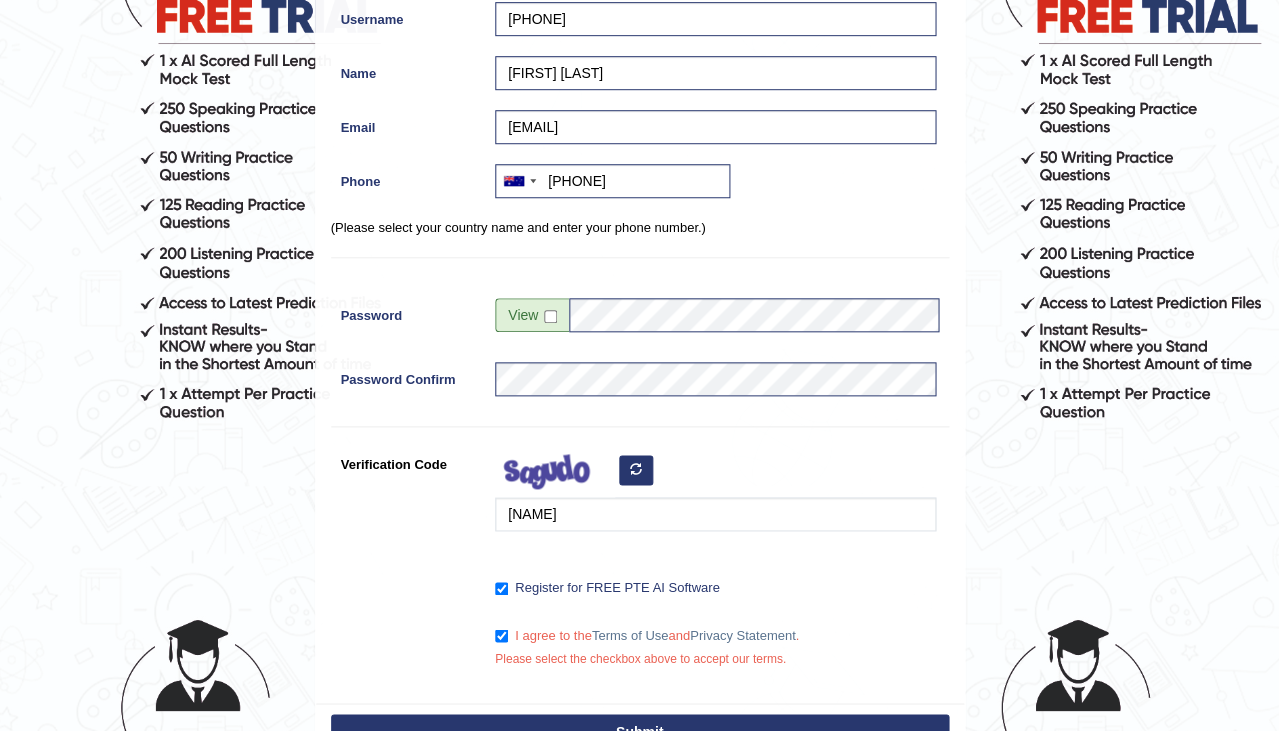 click on "Submit" at bounding box center [640, 731] 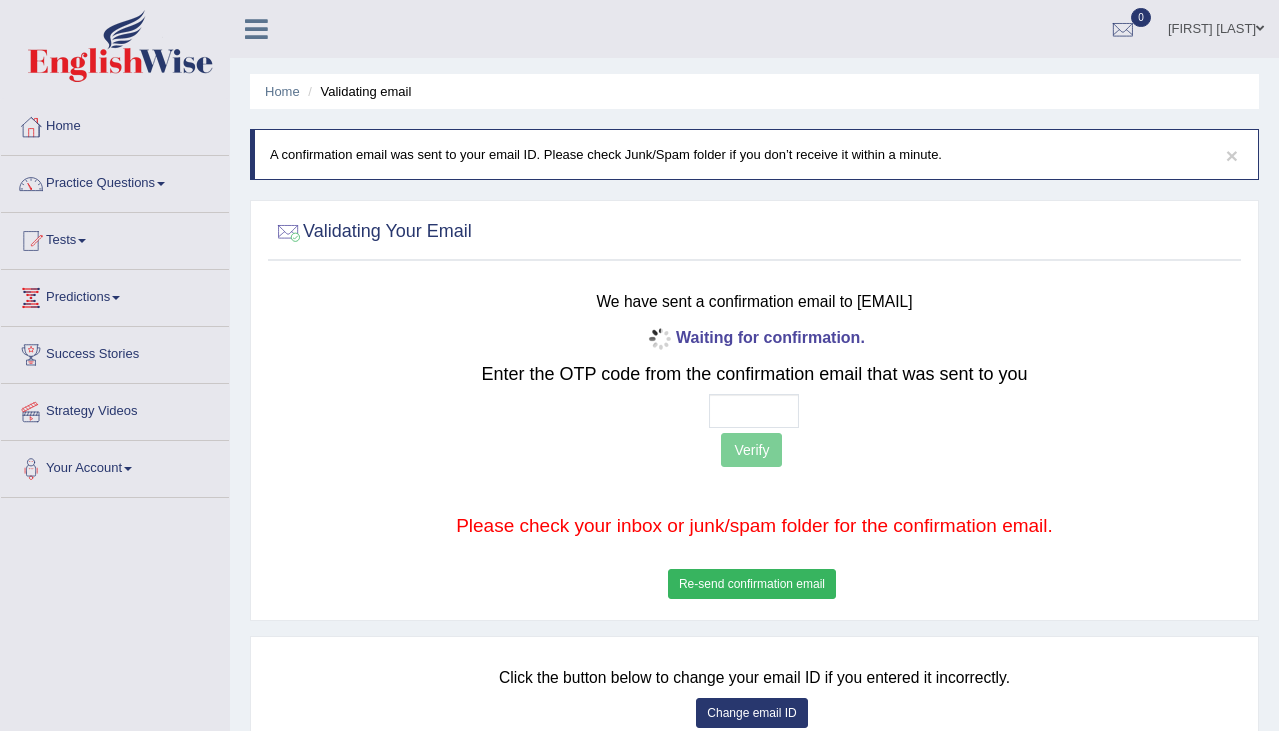 scroll, scrollTop: 0, scrollLeft: 0, axis: both 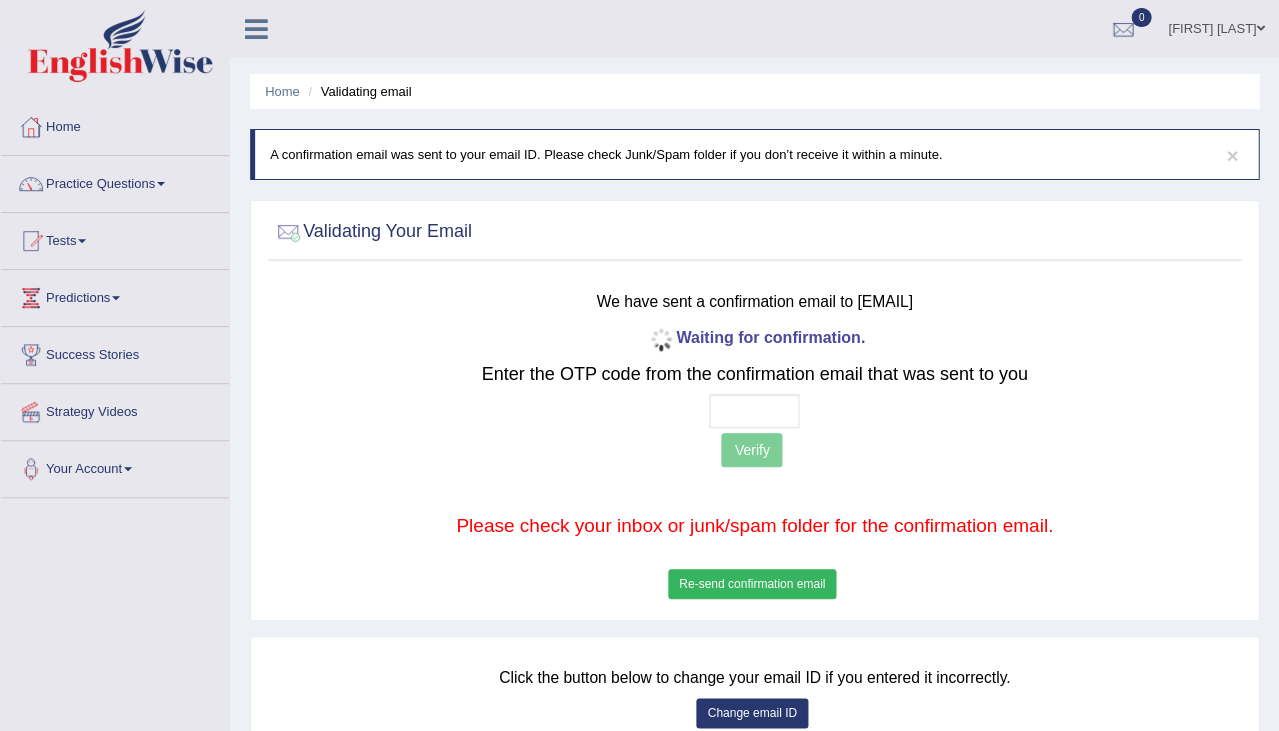 click at bounding box center [754, 411] 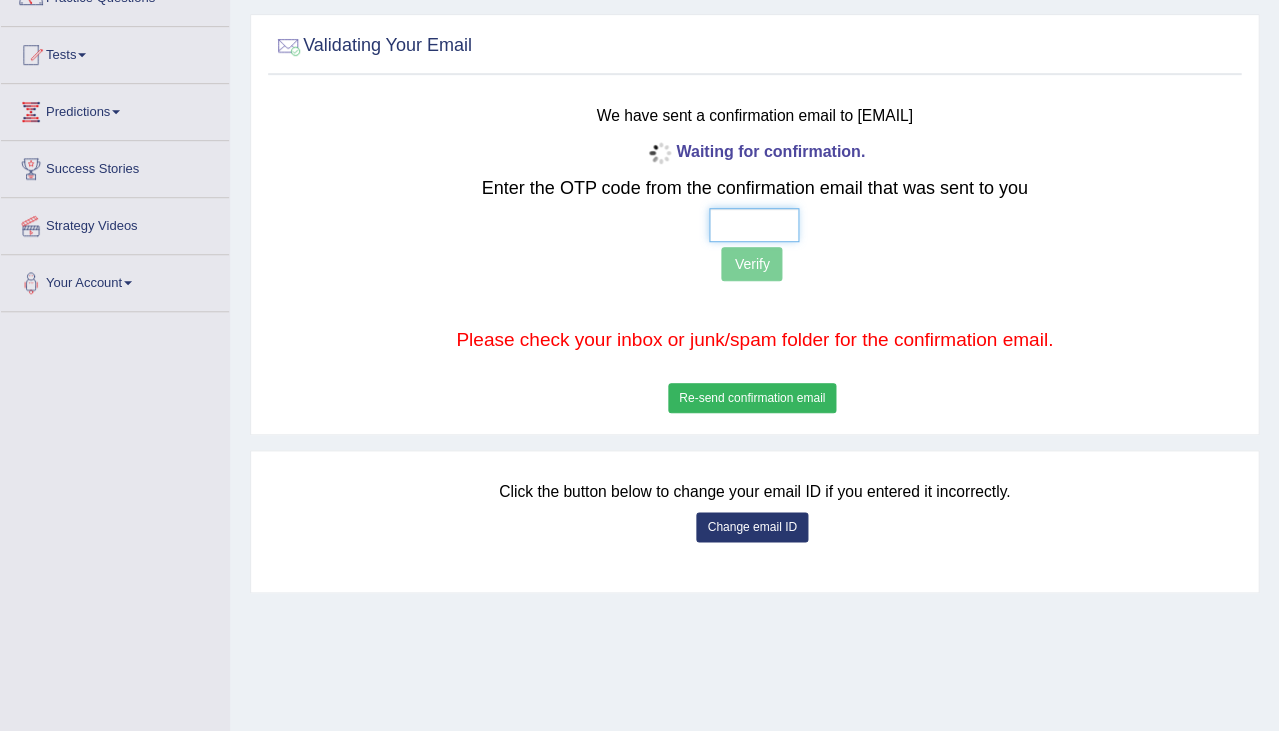 scroll, scrollTop: 189, scrollLeft: 0, axis: vertical 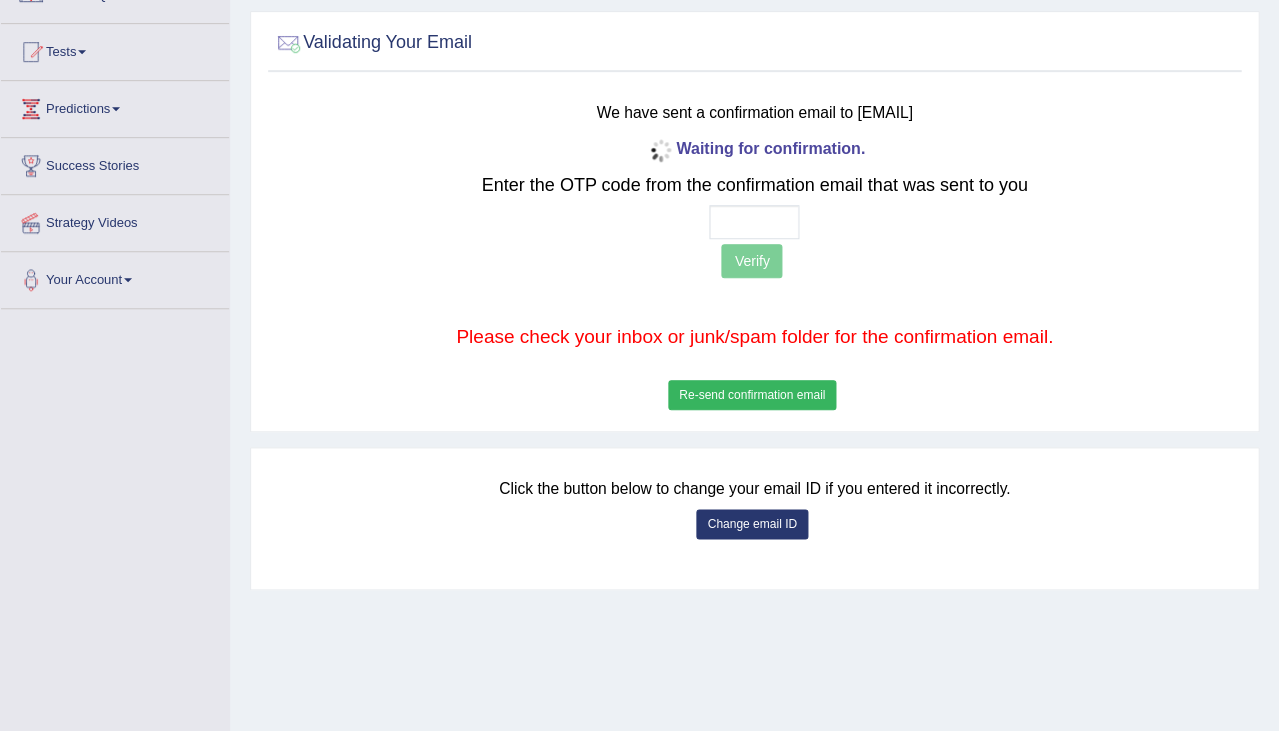 click on "Change email ID" at bounding box center (751, 524) 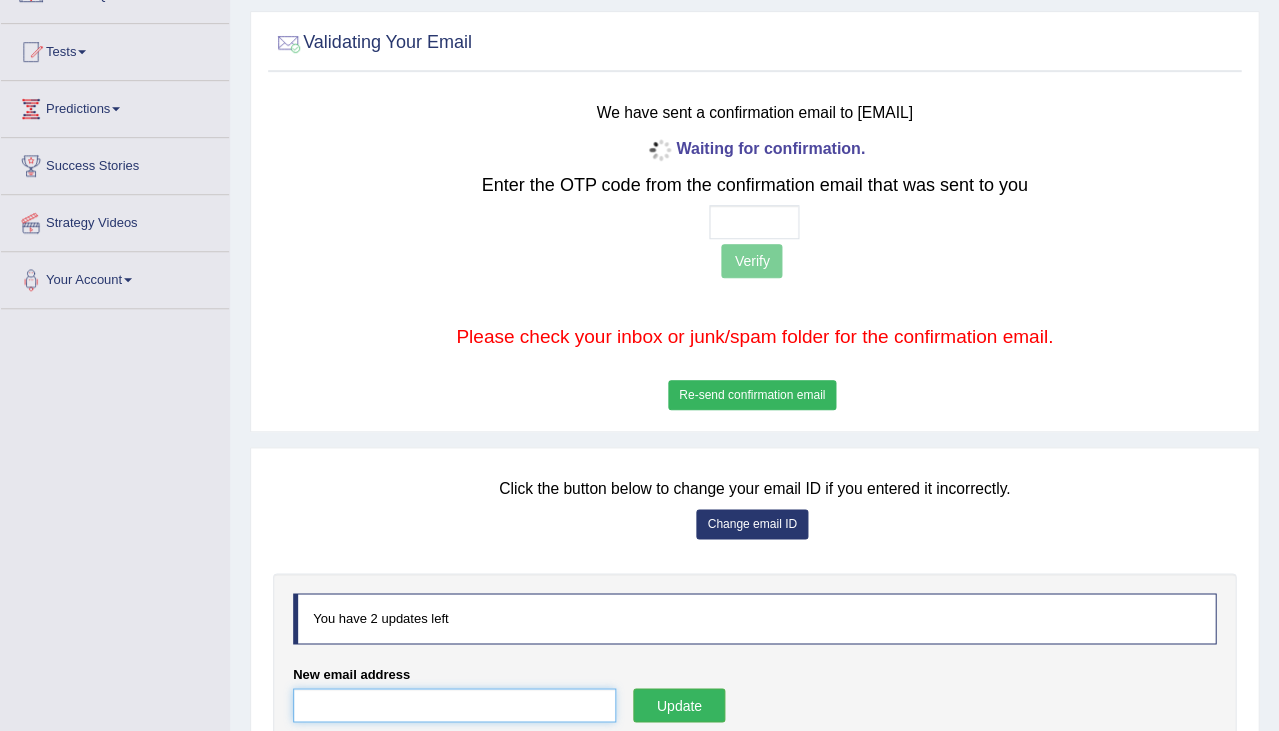 click on "New email address" at bounding box center [454, 705] 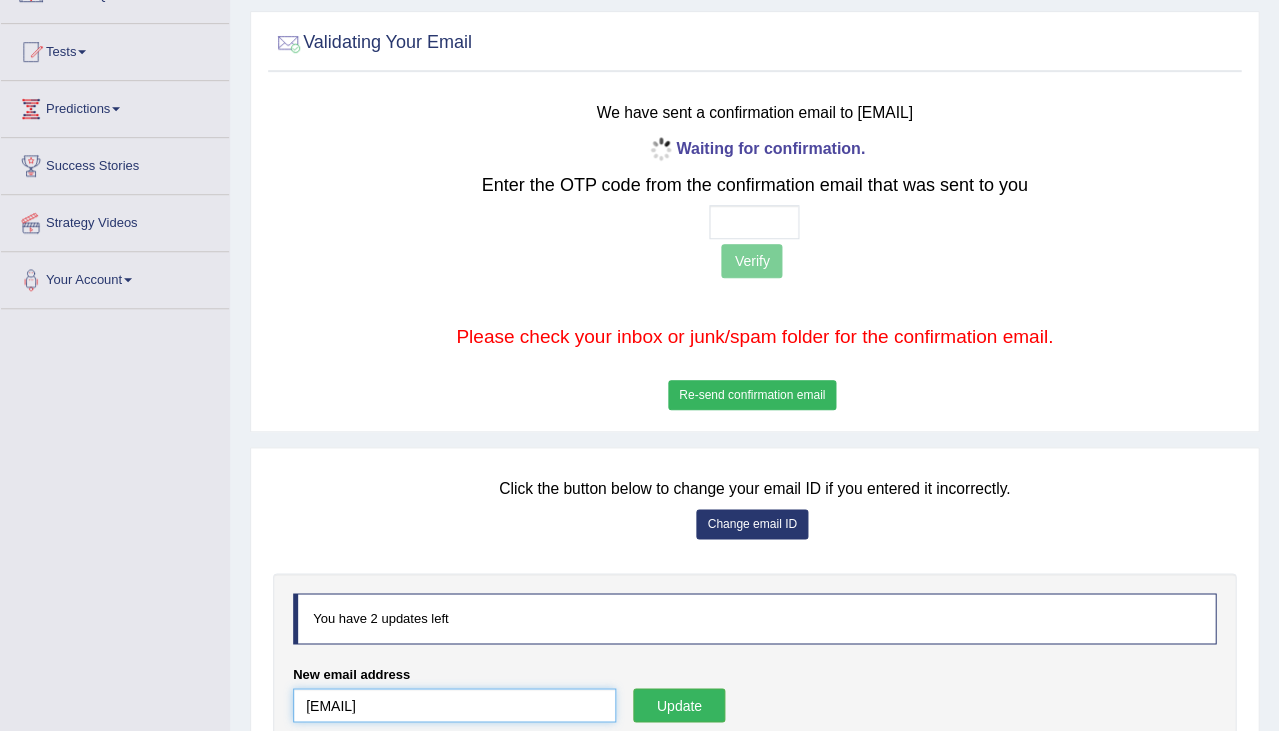 type on "Joseph.bnihoun@gmail.com" 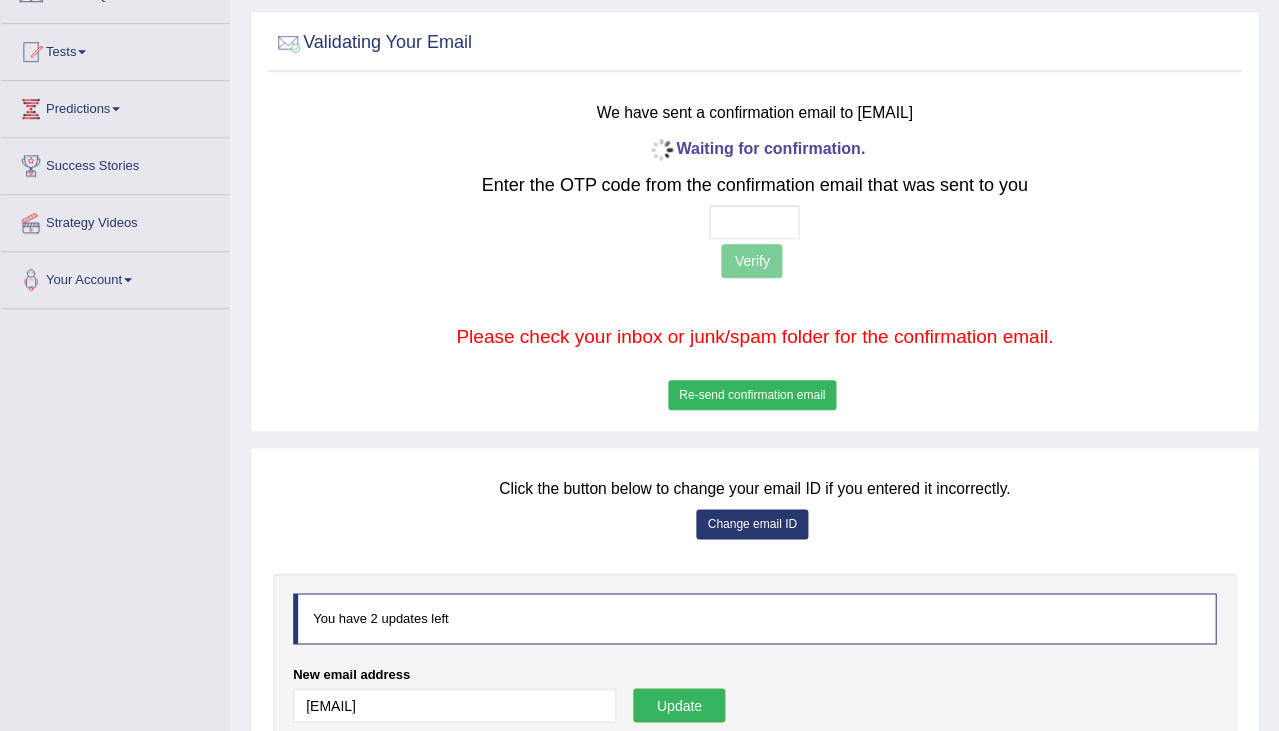 click on "New email address
Joseph.bnihoun@gmail.com
Update" at bounding box center [754, 703] 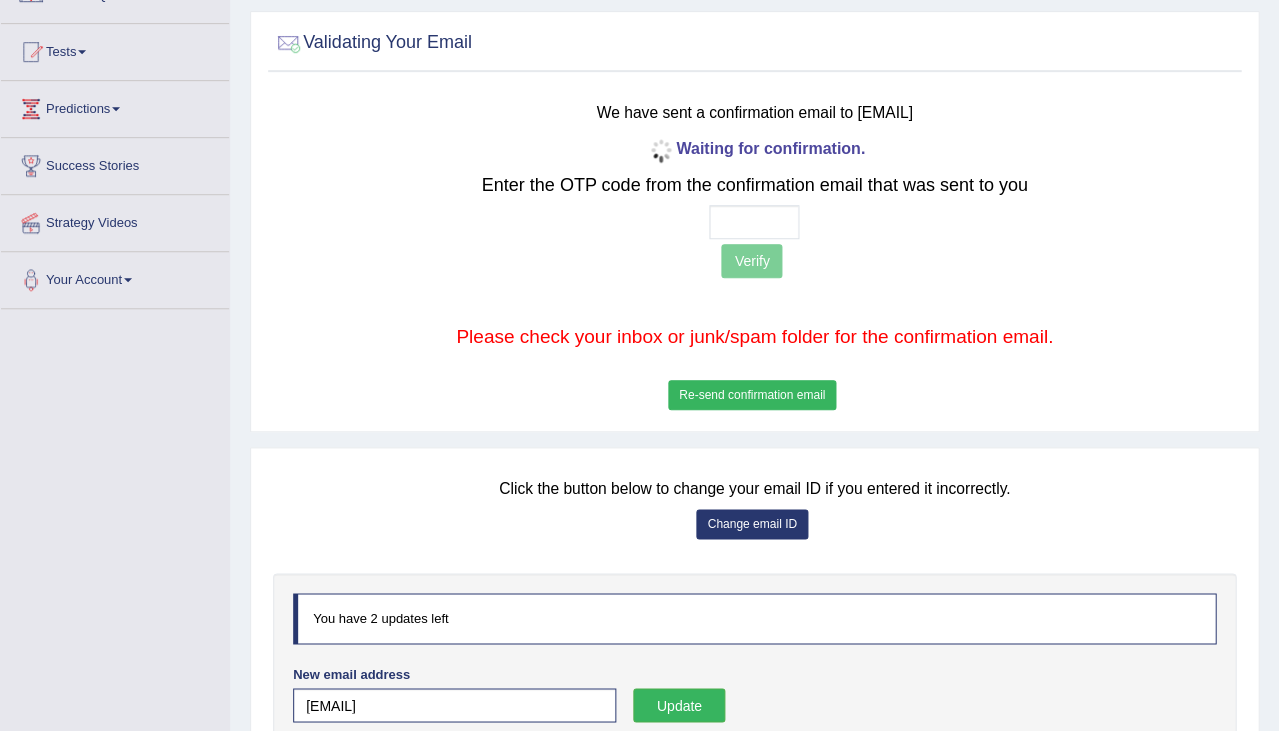 click on "Update" at bounding box center (679, 705) 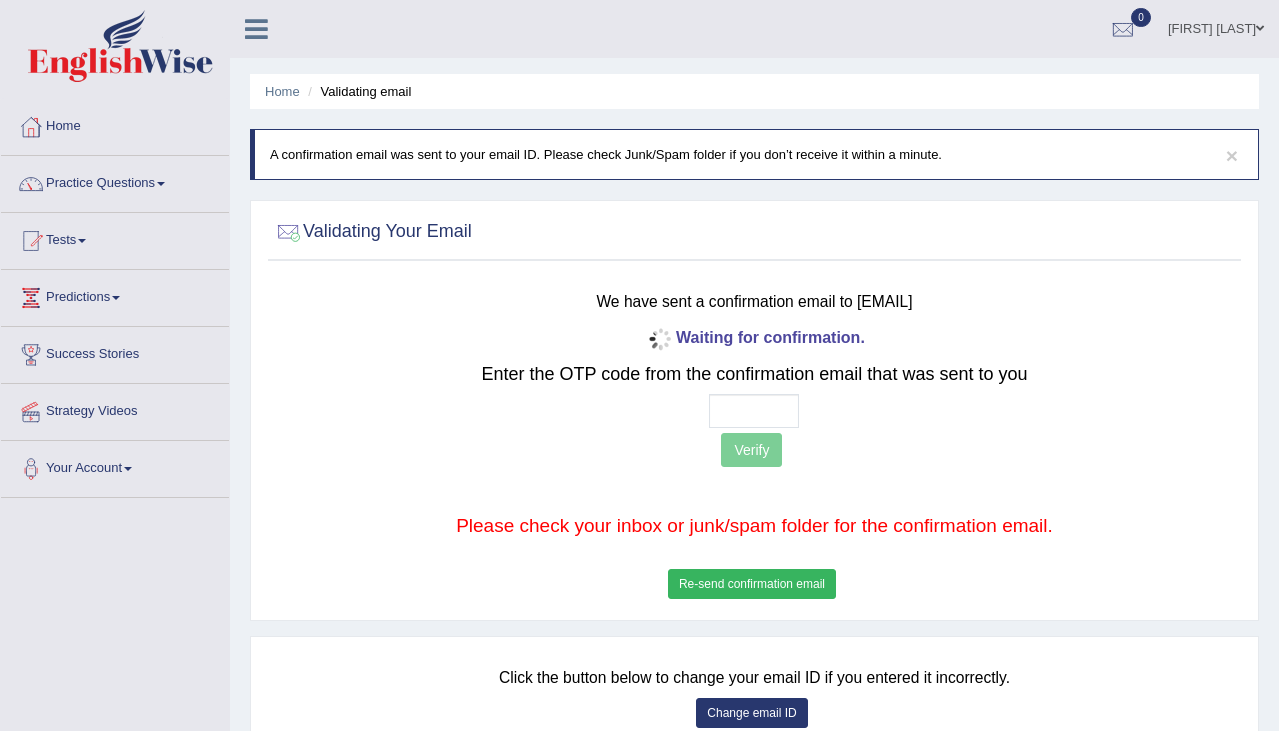 scroll, scrollTop: 0, scrollLeft: 0, axis: both 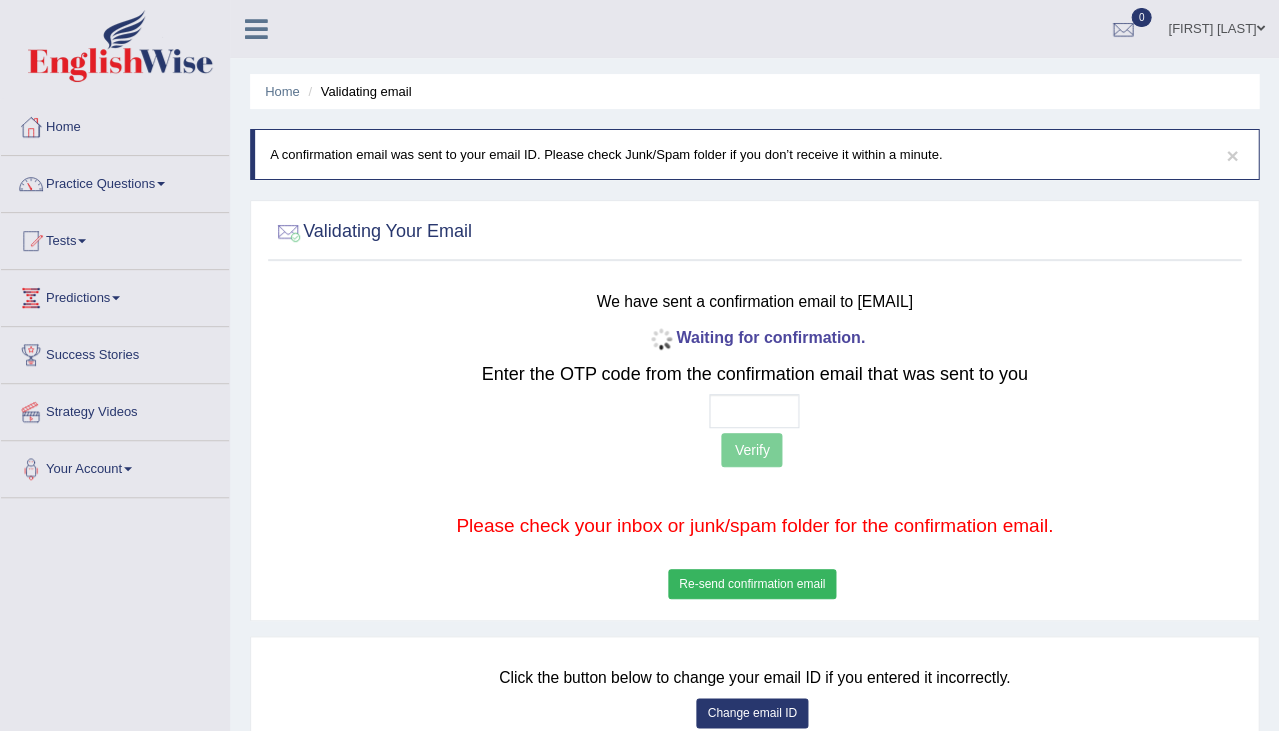 click at bounding box center [754, 411] 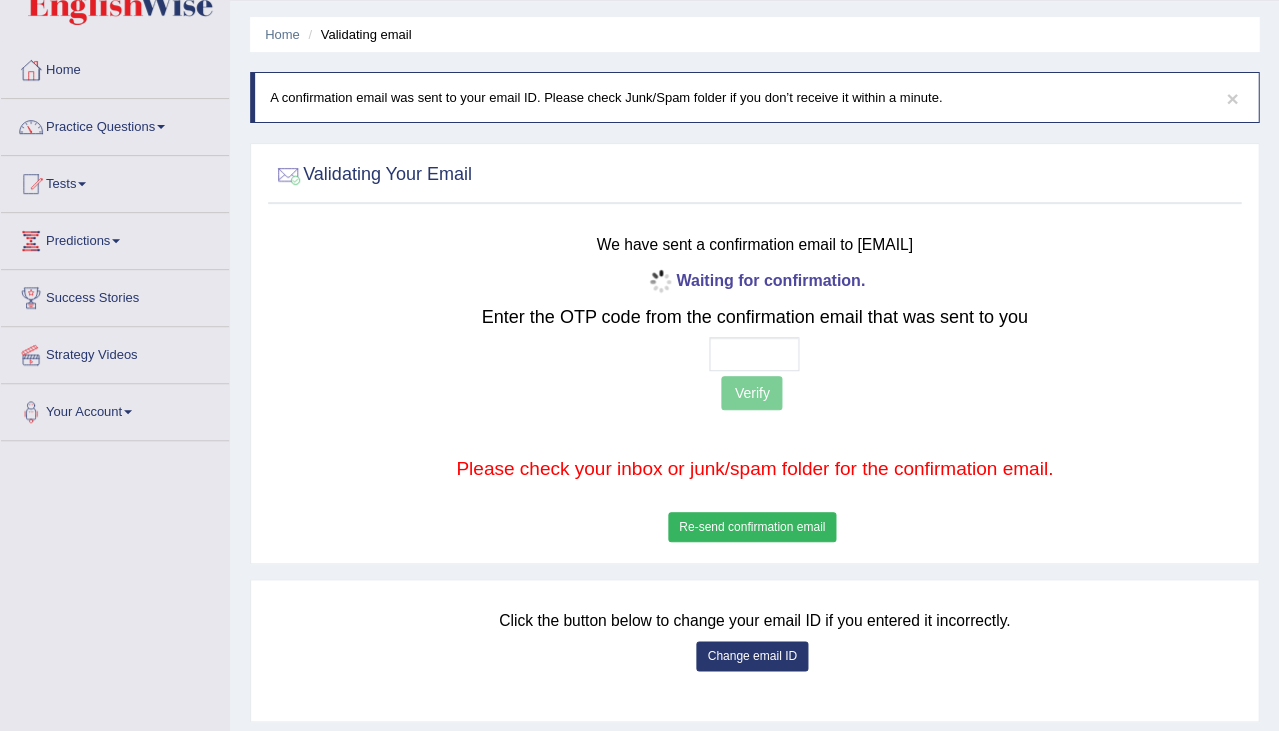 scroll, scrollTop: 58, scrollLeft: 0, axis: vertical 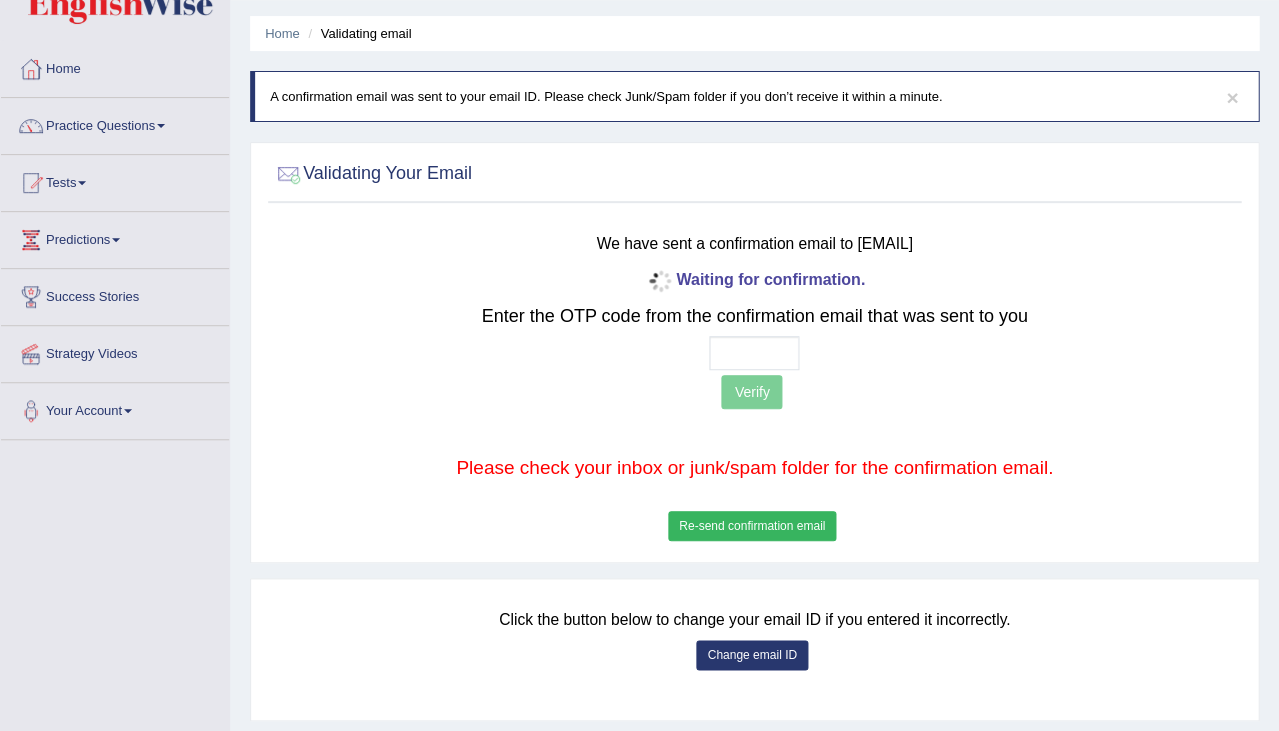 click on "Change email ID" at bounding box center [751, 655] 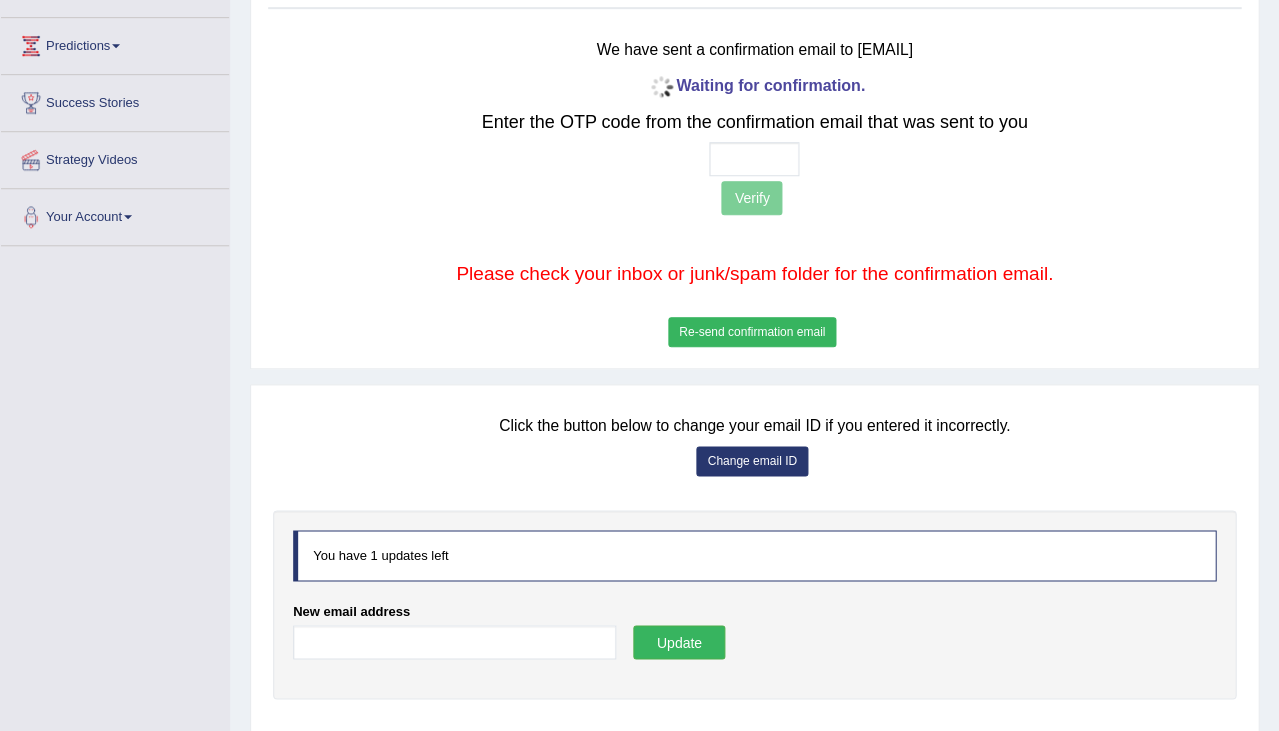 scroll, scrollTop: 253, scrollLeft: 0, axis: vertical 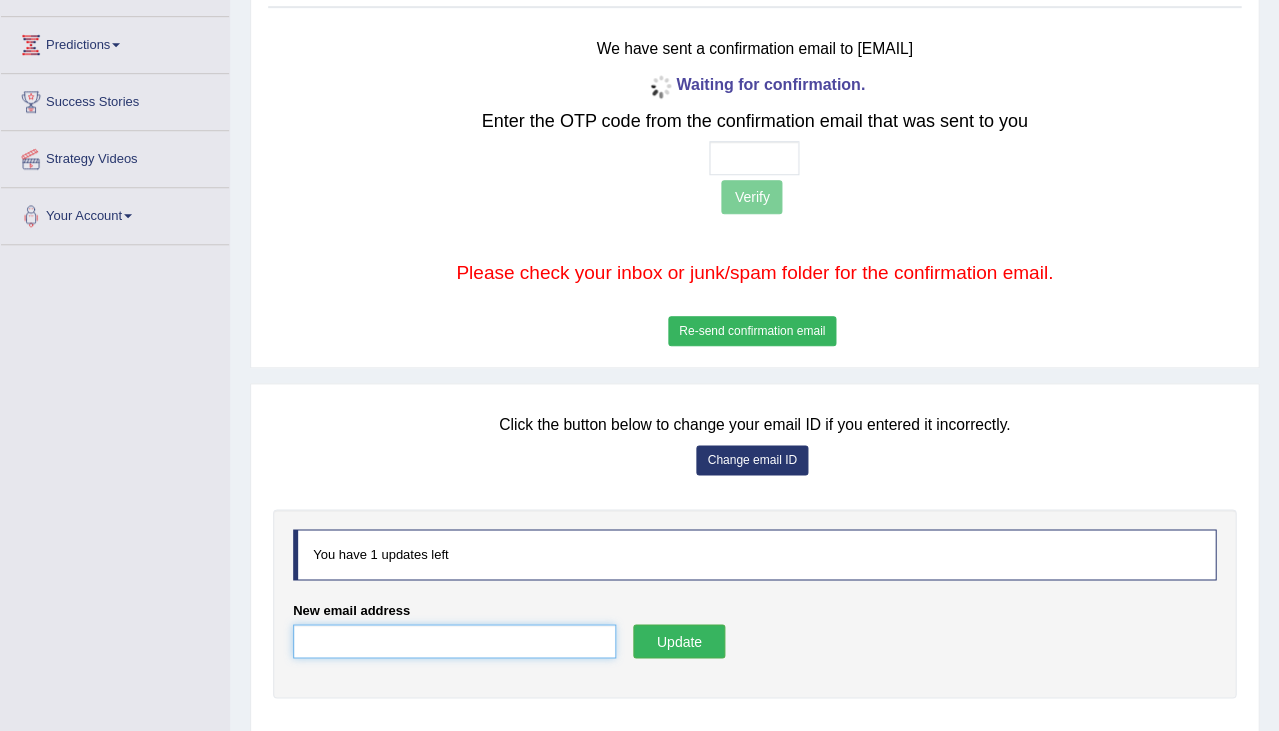 click on "New email address" at bounding box center (454, 641) 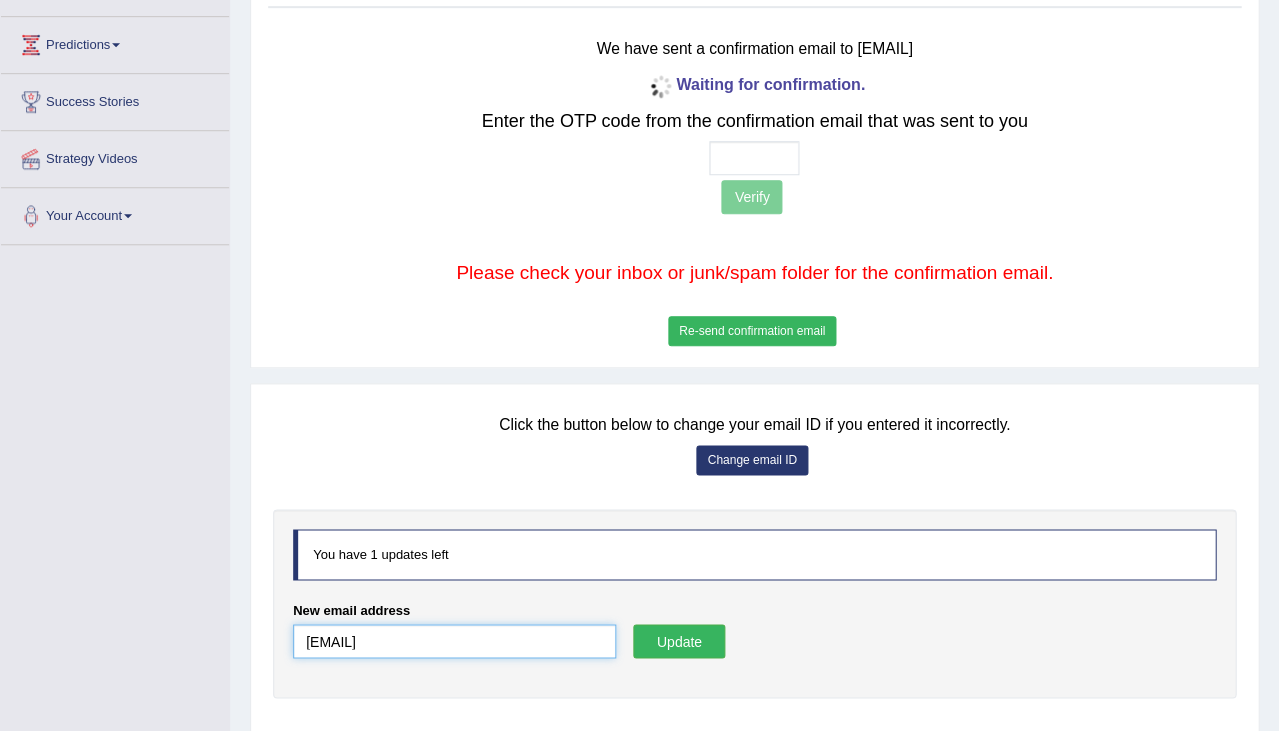 type on "Joseph.bnihoum@gmail.com" 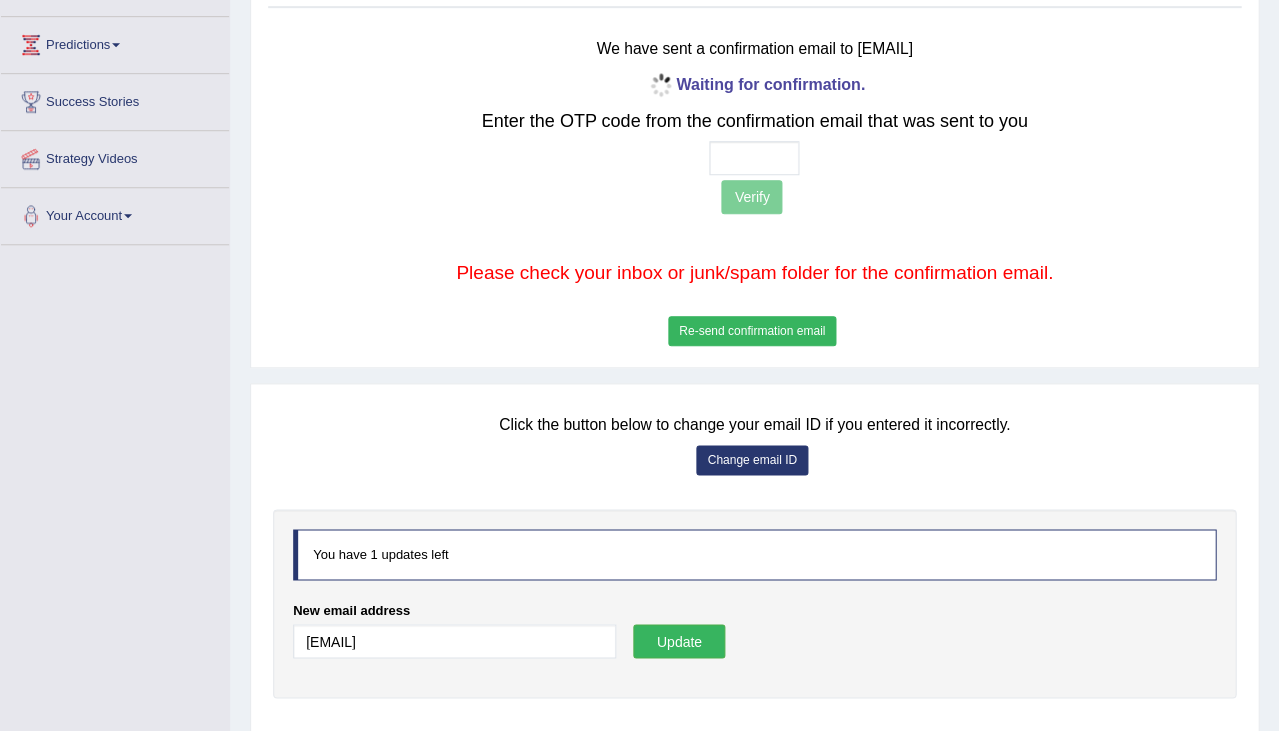 click on "Update" at bounding box center [679, 641] 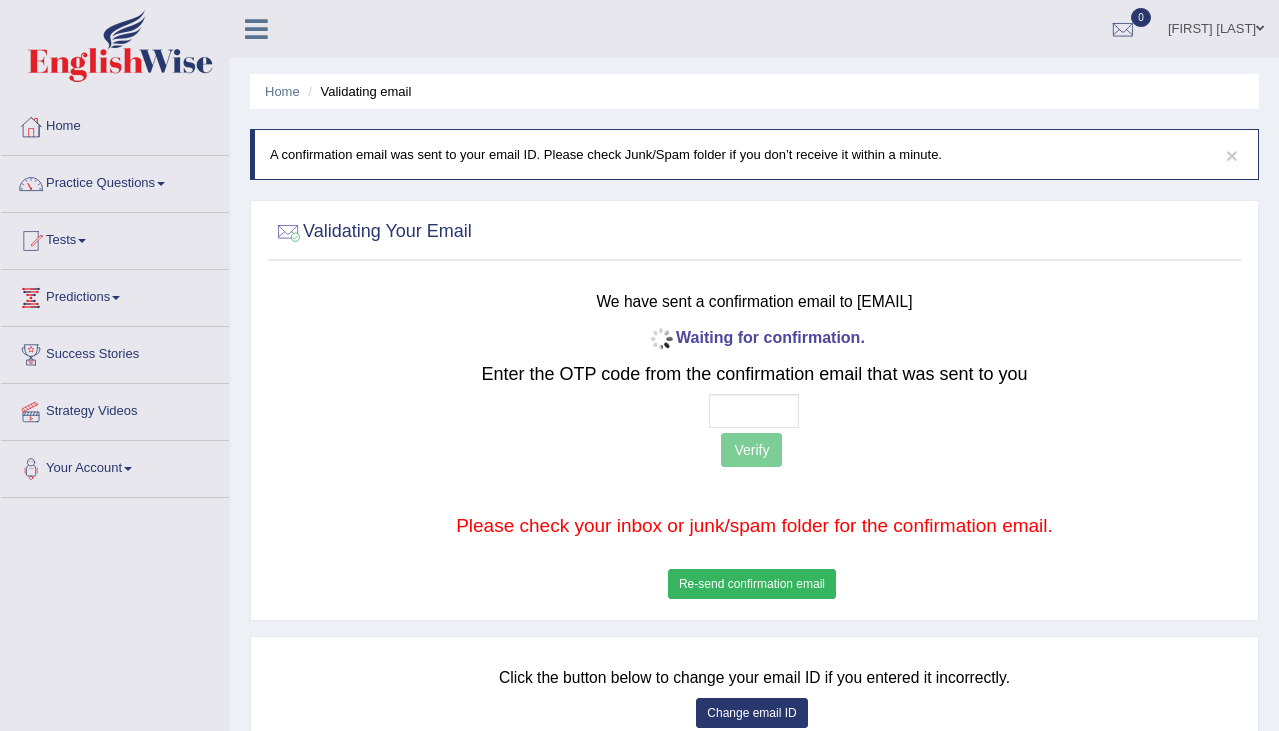 scroll, scrollTop: 0, scrollLeft: 0, axis: both 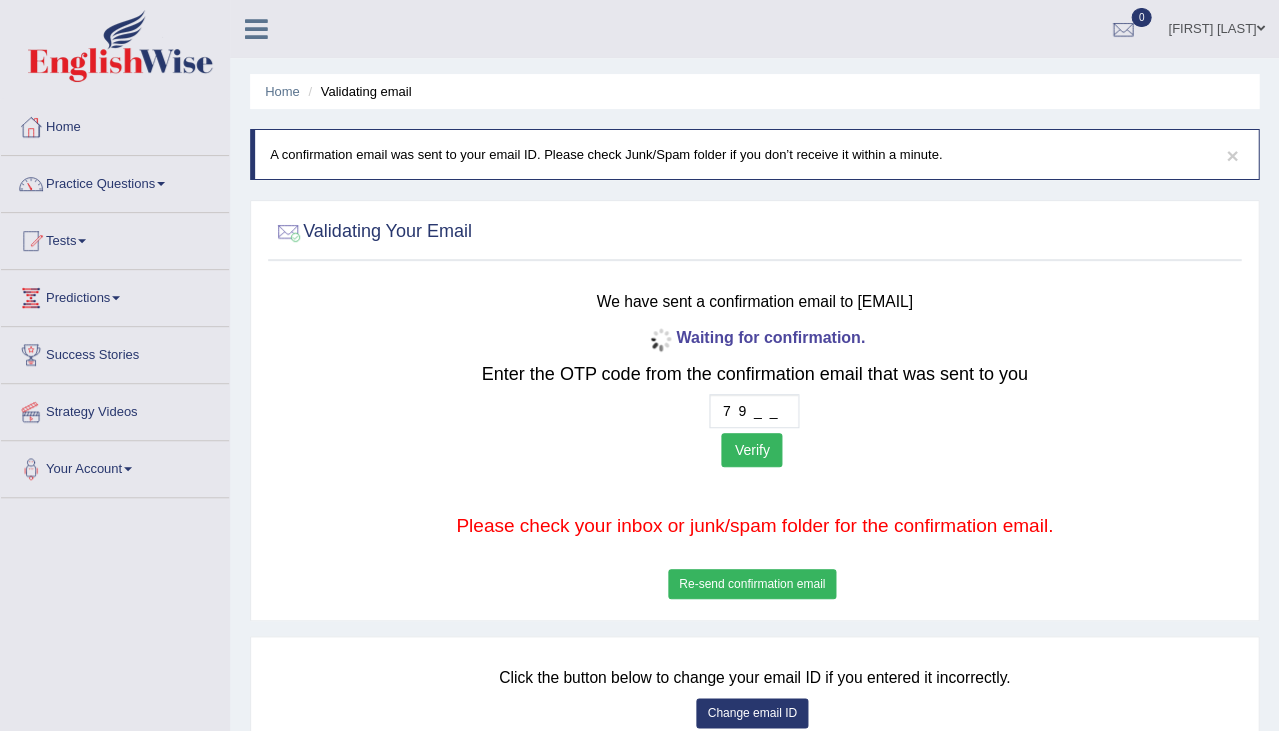 type on "7  9  4  9" 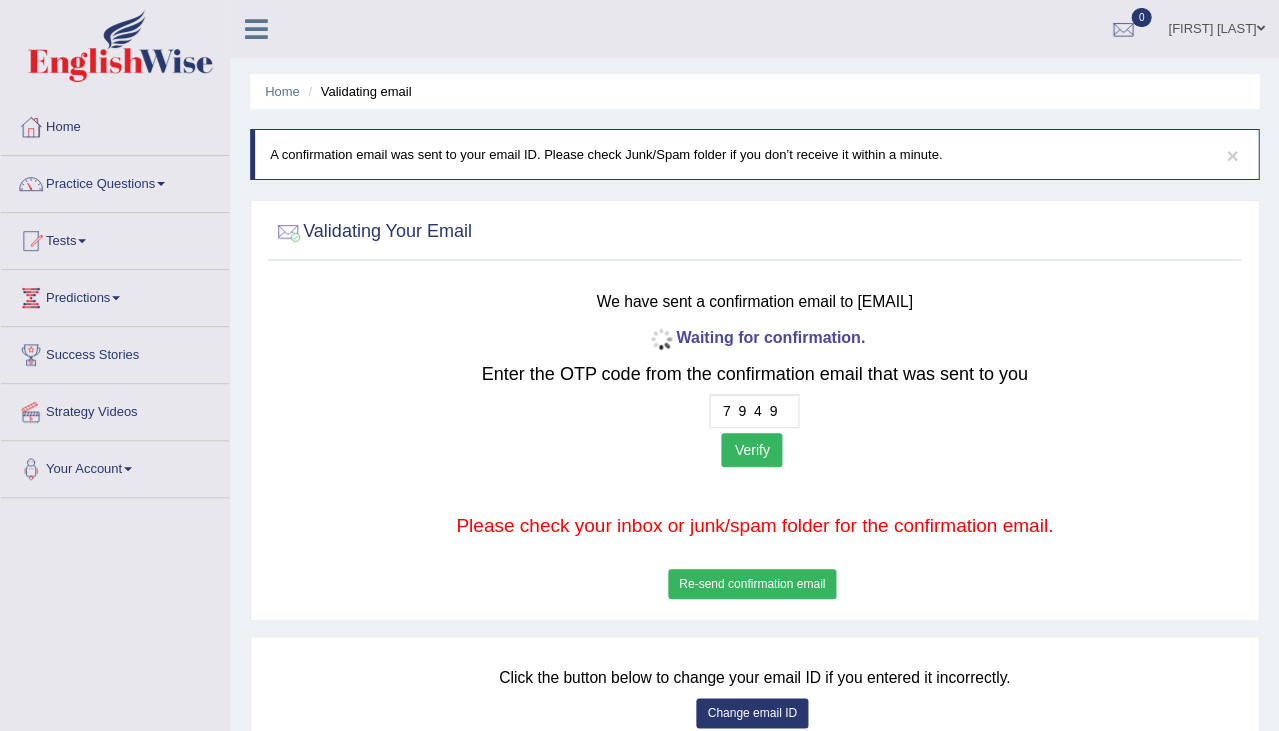 click on "Verify" at bounding box center [751, 450] 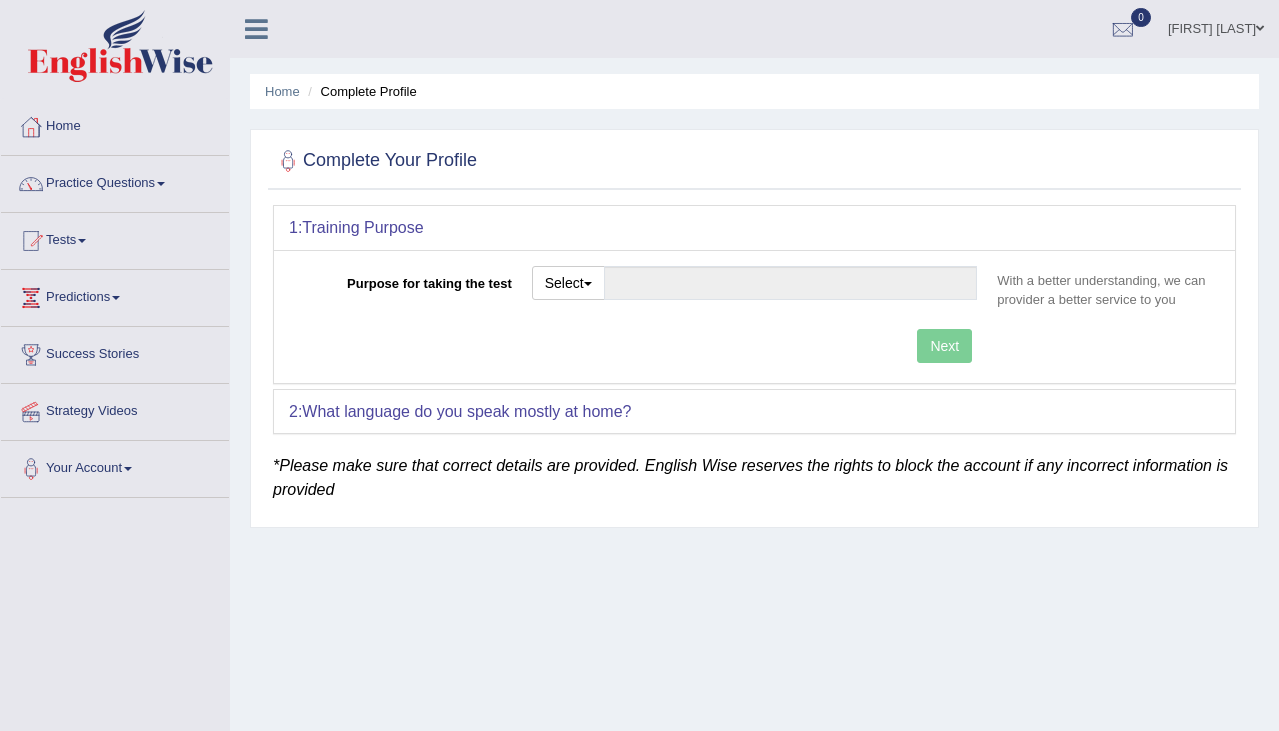 scroll, scrollTop: 0, scrollLeft: 0, axis: both 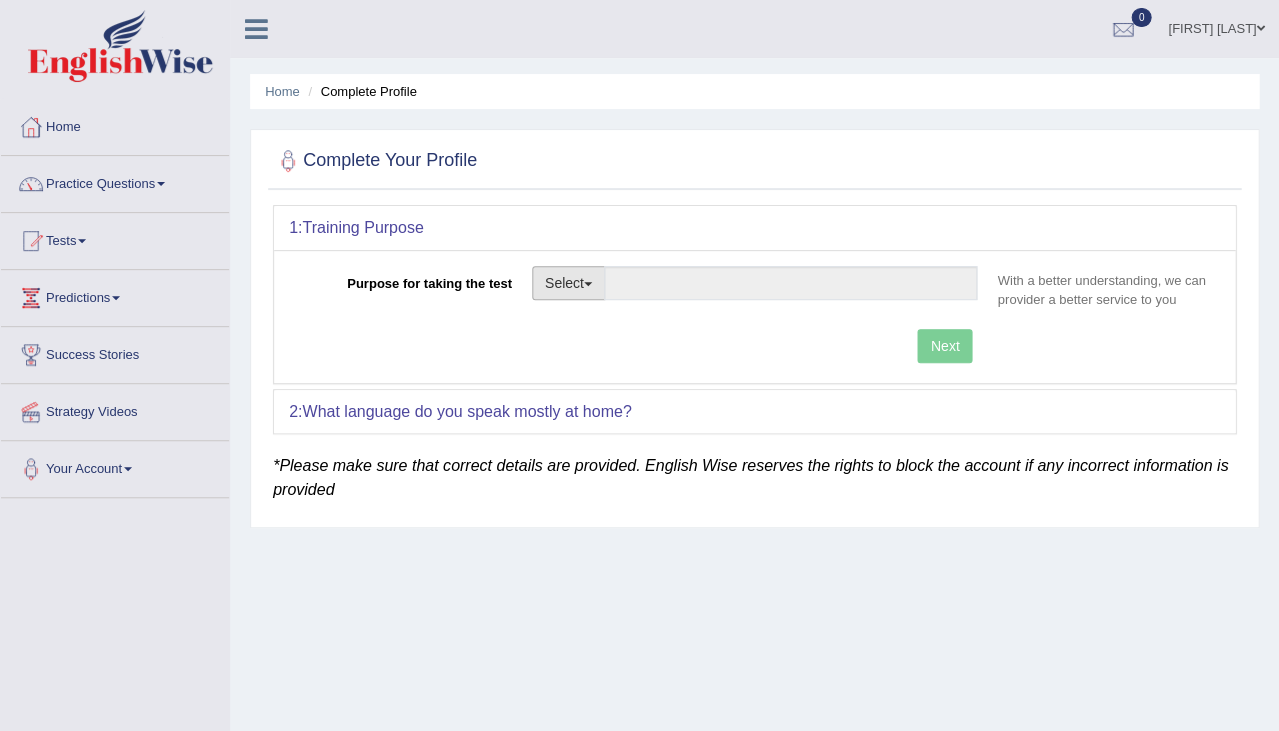 click on "Select" at bounding box center [568, 283] 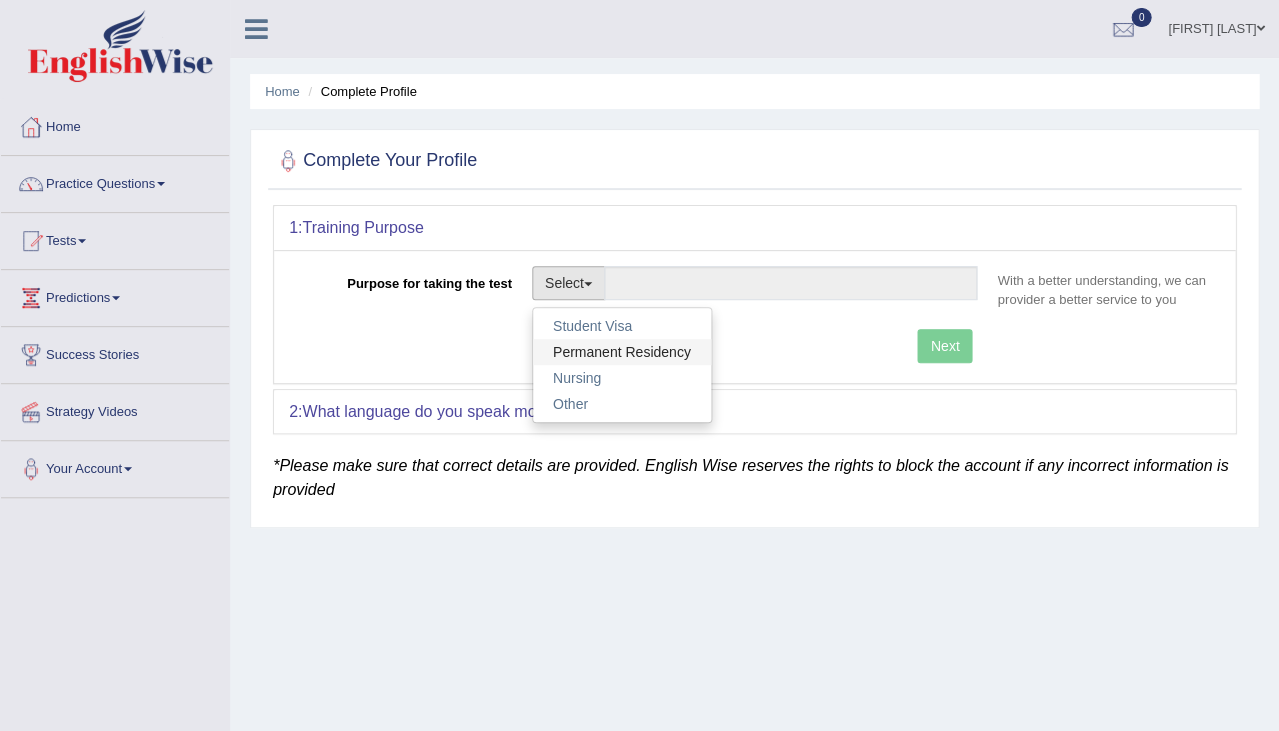 click on "Permanent Residency" at bounding box center [622, 352] 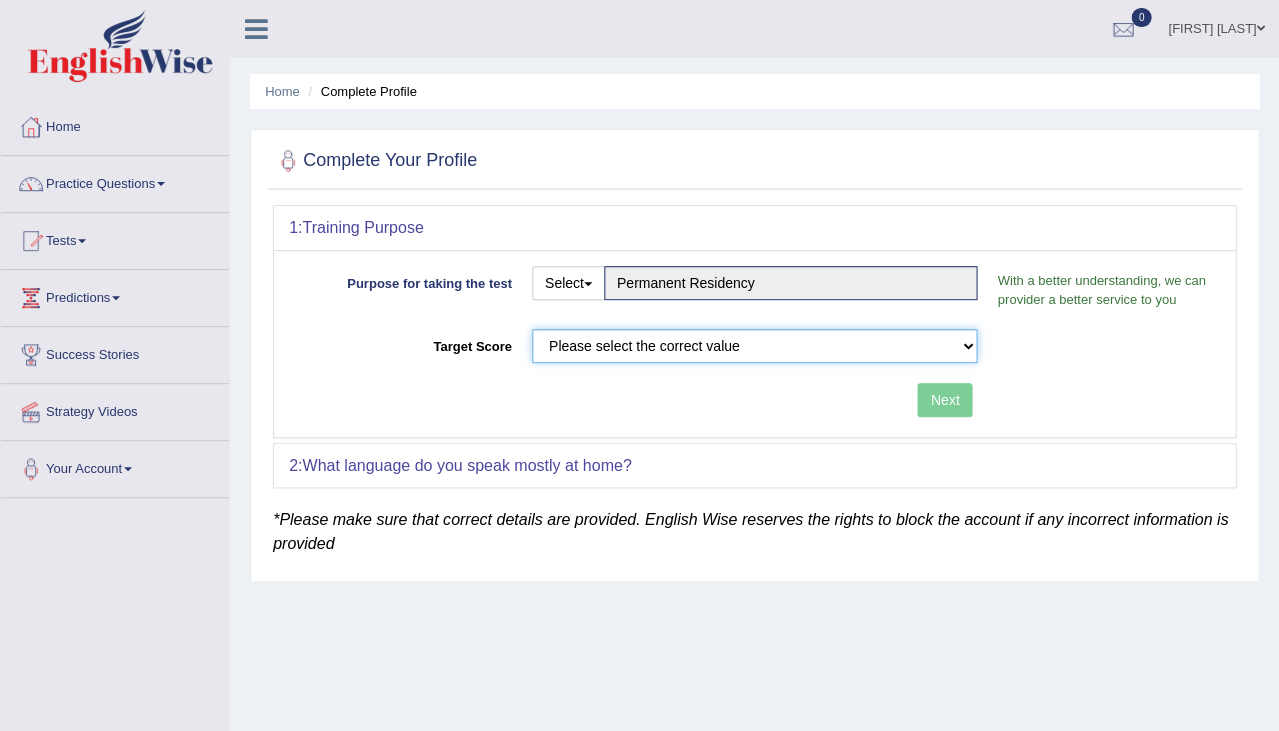 select on "79" 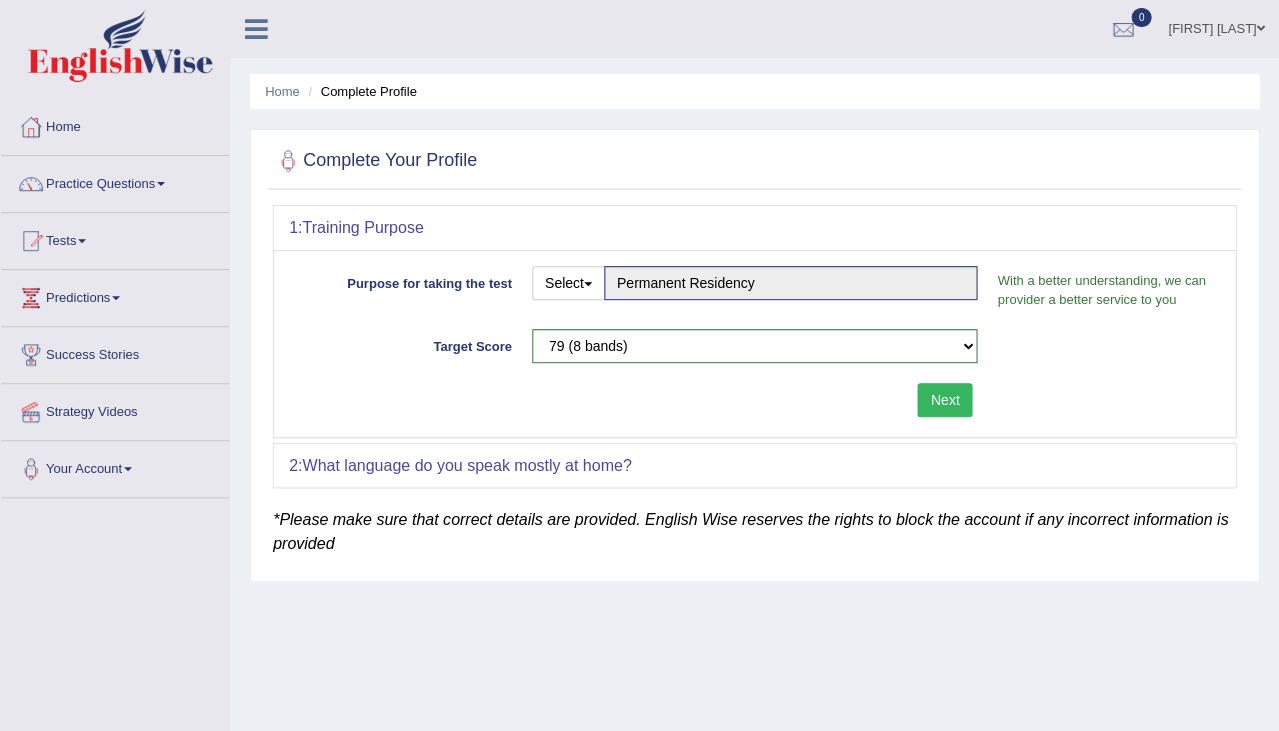 click on "Next" at bounding box center (944, 400) 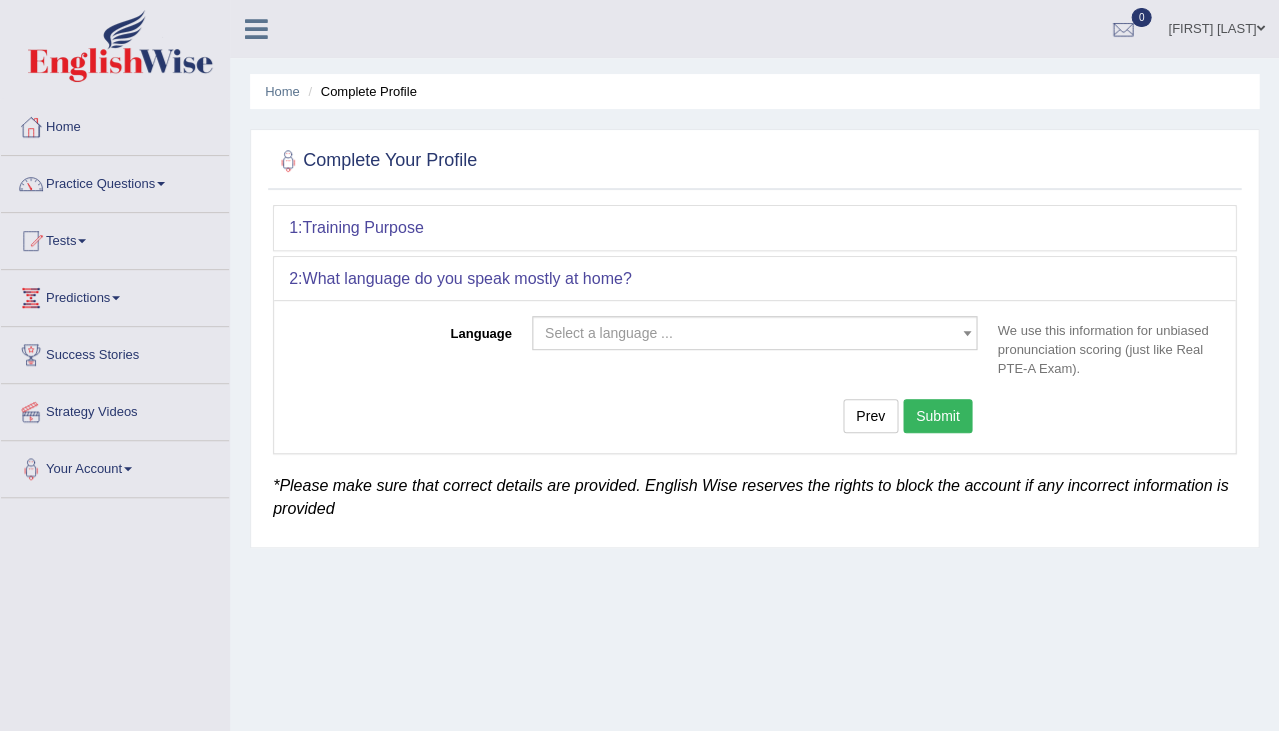 click on "Select a language ..." at bounding box center [749, 333] 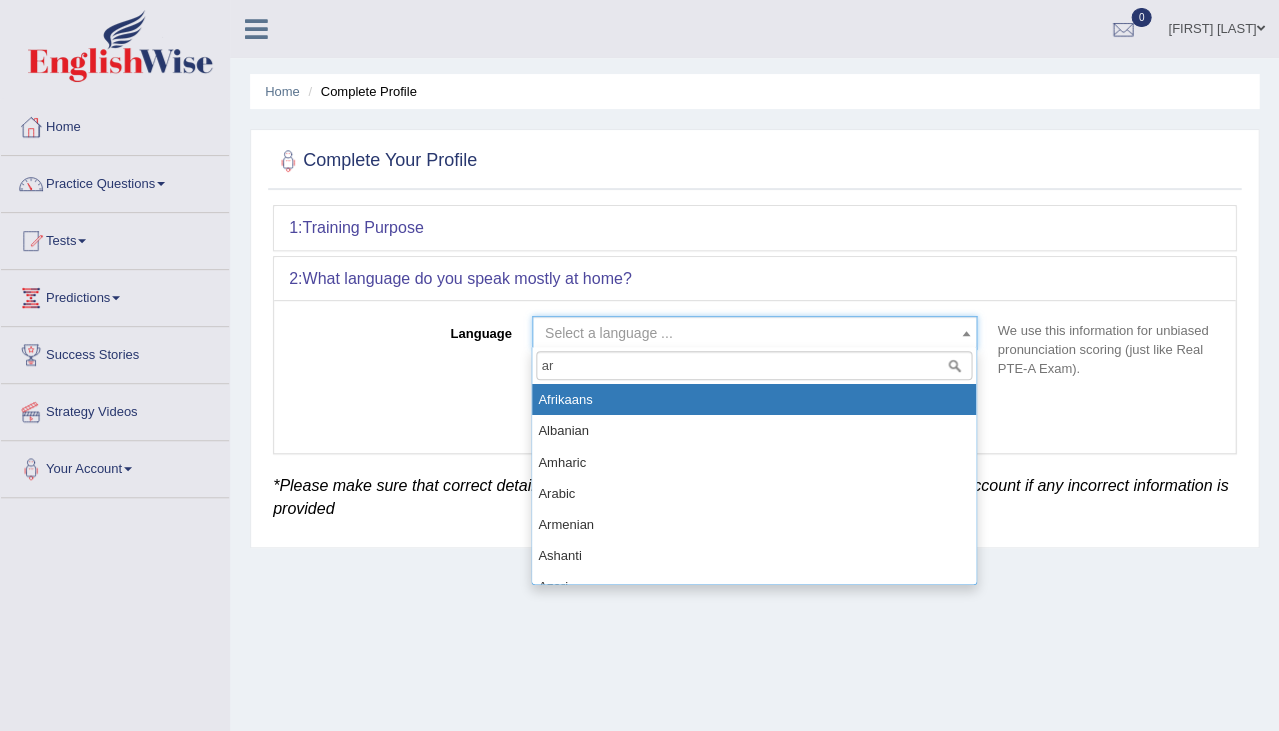 type on "ara" 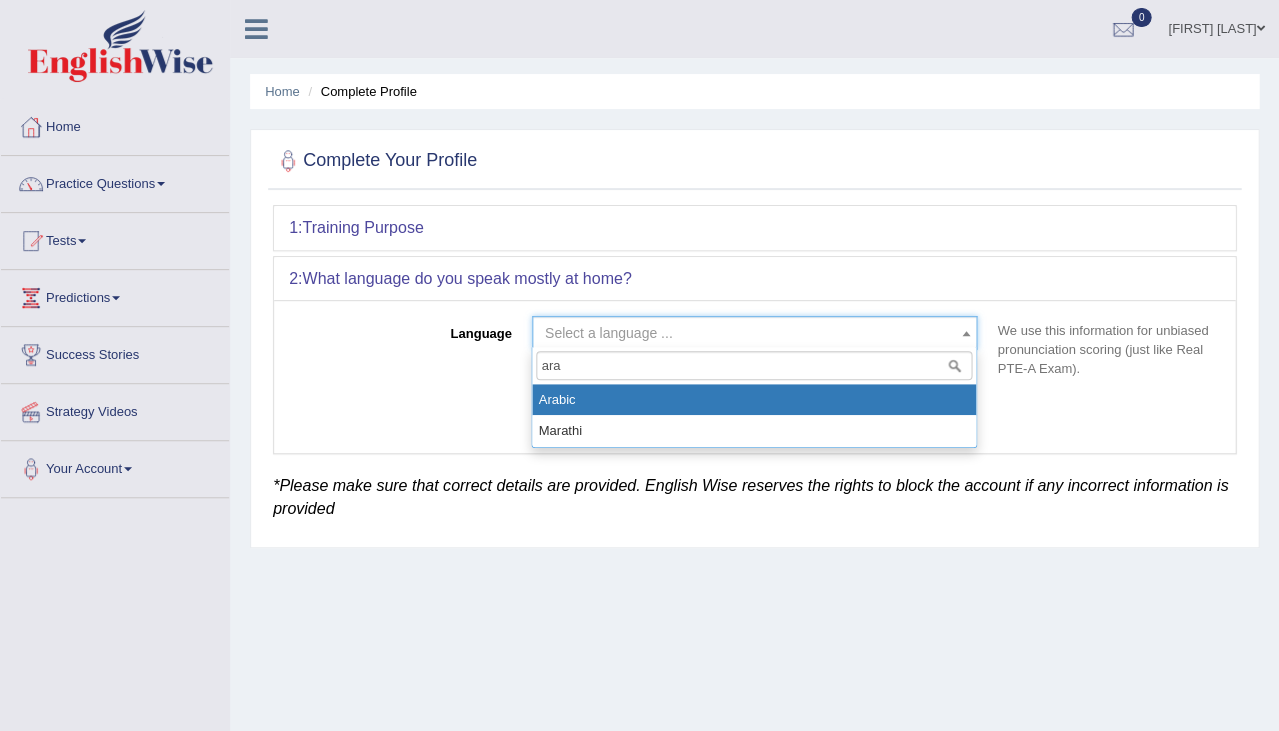 select on "Arabic" 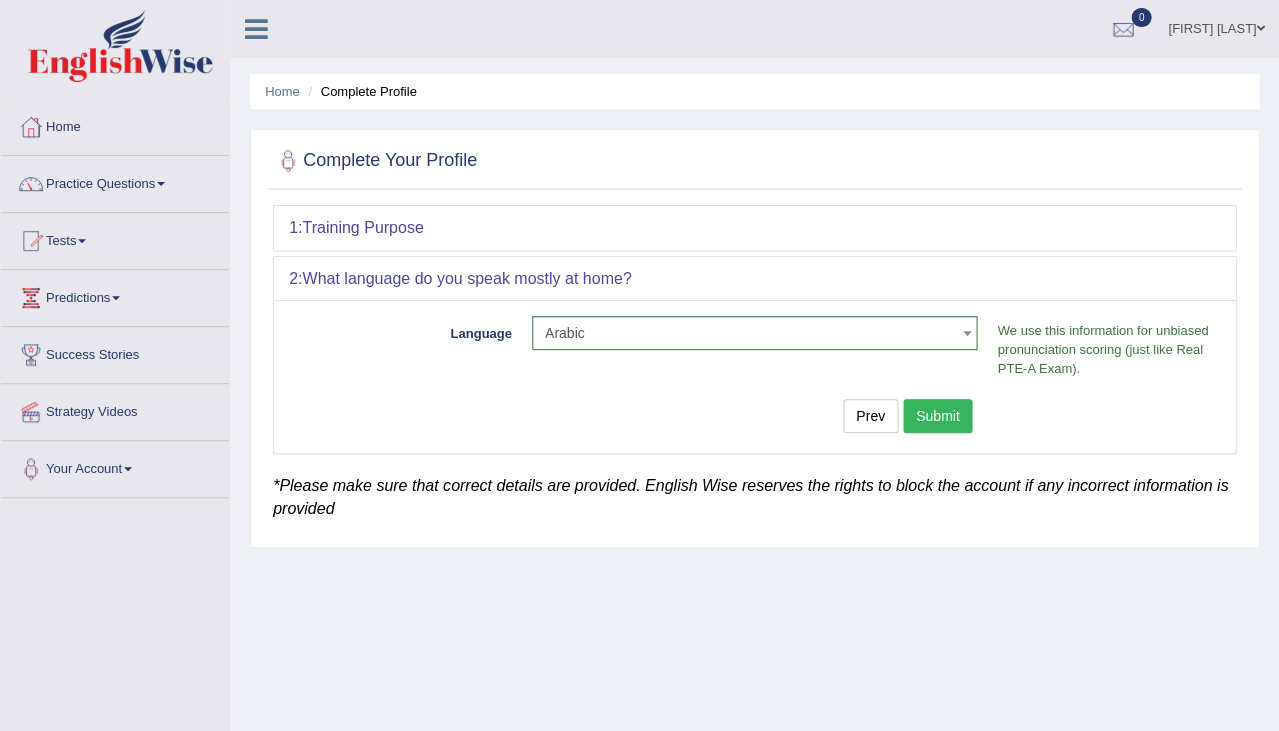 click on "Language
Select a language ...
Afrikaans
Albanian
Amharic
Arabic
Armenian
Ashanti
Azeri
Basque
Byelorussian
Bengali
Bosnian
Bulgarian
Burmese
Catalan
Cebuano
Chichewa
Chinese-Mandarin
Chinese-Cantonese/Yue
Chinese-Hakka
Danish
Farsi, Eastern (Dari)
Dutch
English
French
German
Gujurati
Hindi
Italian
Indonesian
Japanese
Javanese
Kannada
Kashmiri
Korean
Malyalam
Marathi
Marshallese
Nepalese
Norwegian
Pidgin English
Palauan
Portuguese
Punjabi
Romanian
Russian
Sinhalese
Spanish
Turkish
Tamil
Tagalog
Telugu
Trukese
Urdu
Uzbek
Vietnamese
Welsh
Wolof
Yapese
Yoruba
Zulu
Other
Arabic
We use this information for unbiased pronunciation scoring (just like Real PTE-A Exam).
Prev Submit" at bounding box center [754, 376] 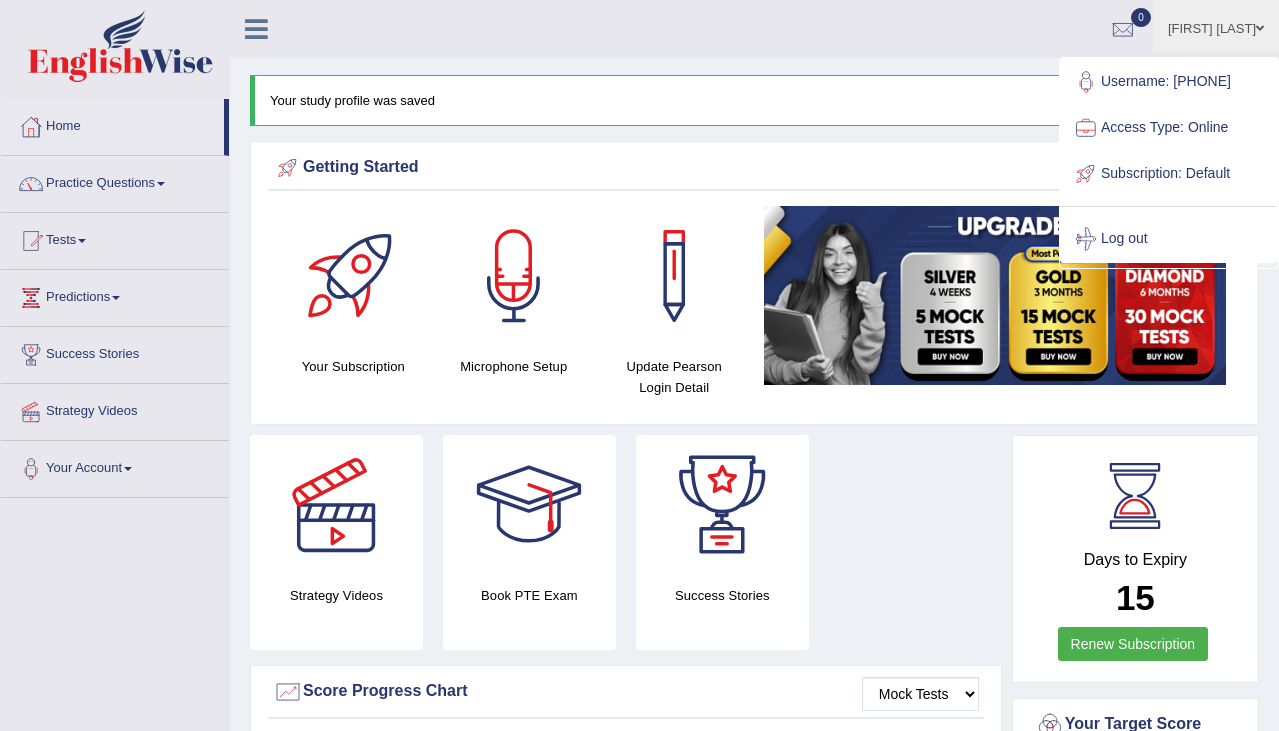 scroll, scrollTop: 0, scrollLeft: 0, axis: both 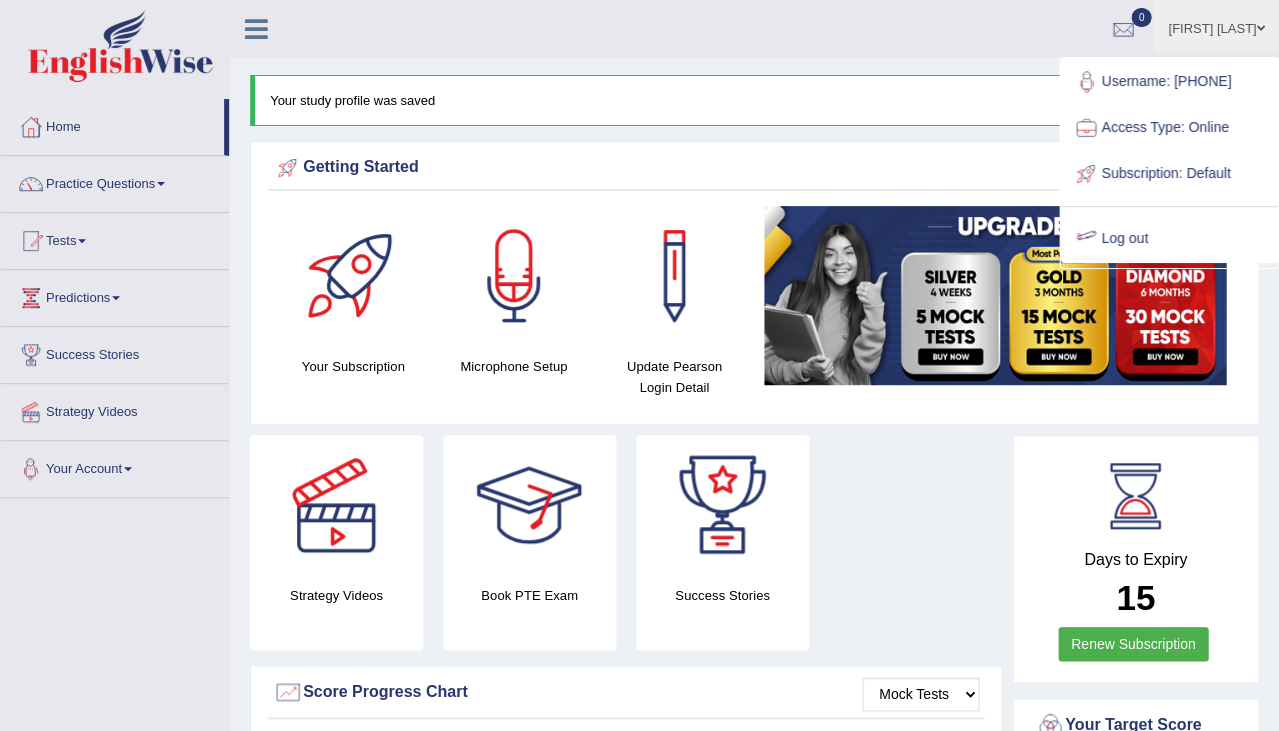 click on "Your Account" at bounding box center (115, 466) 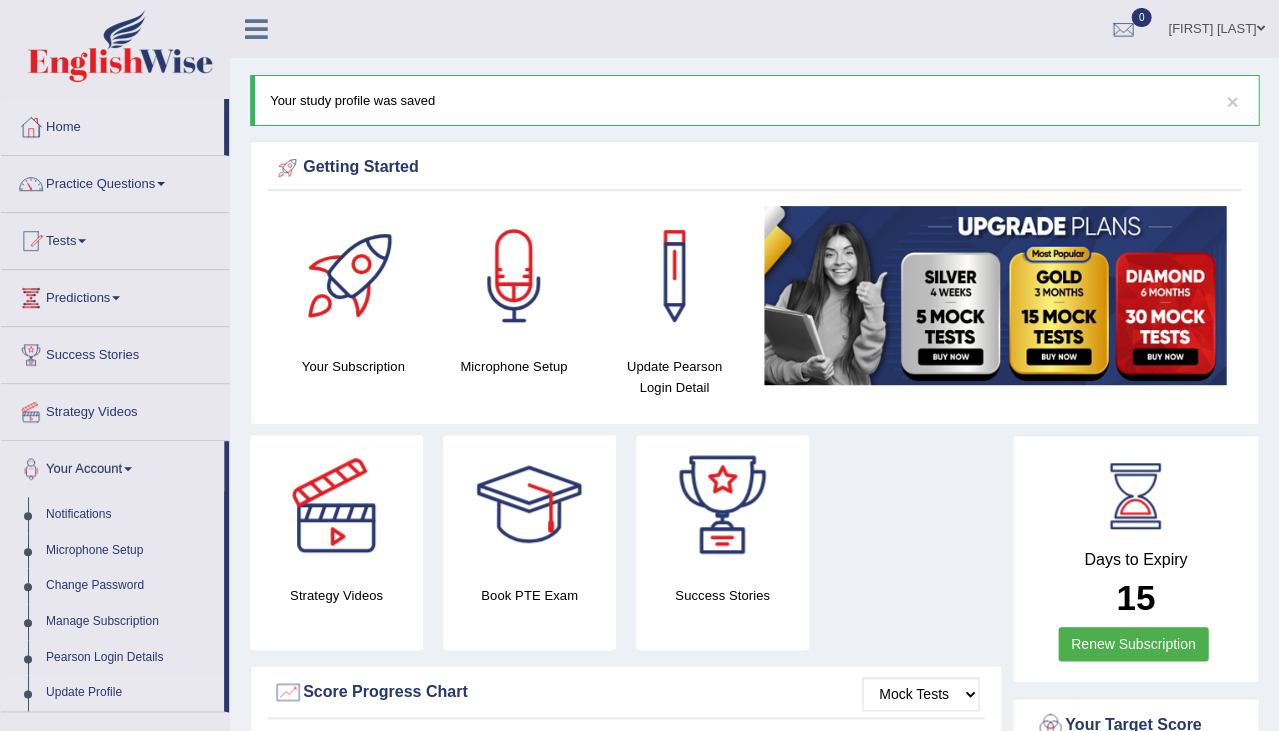 click on "Update Profile" at bounding box center [130, 693] 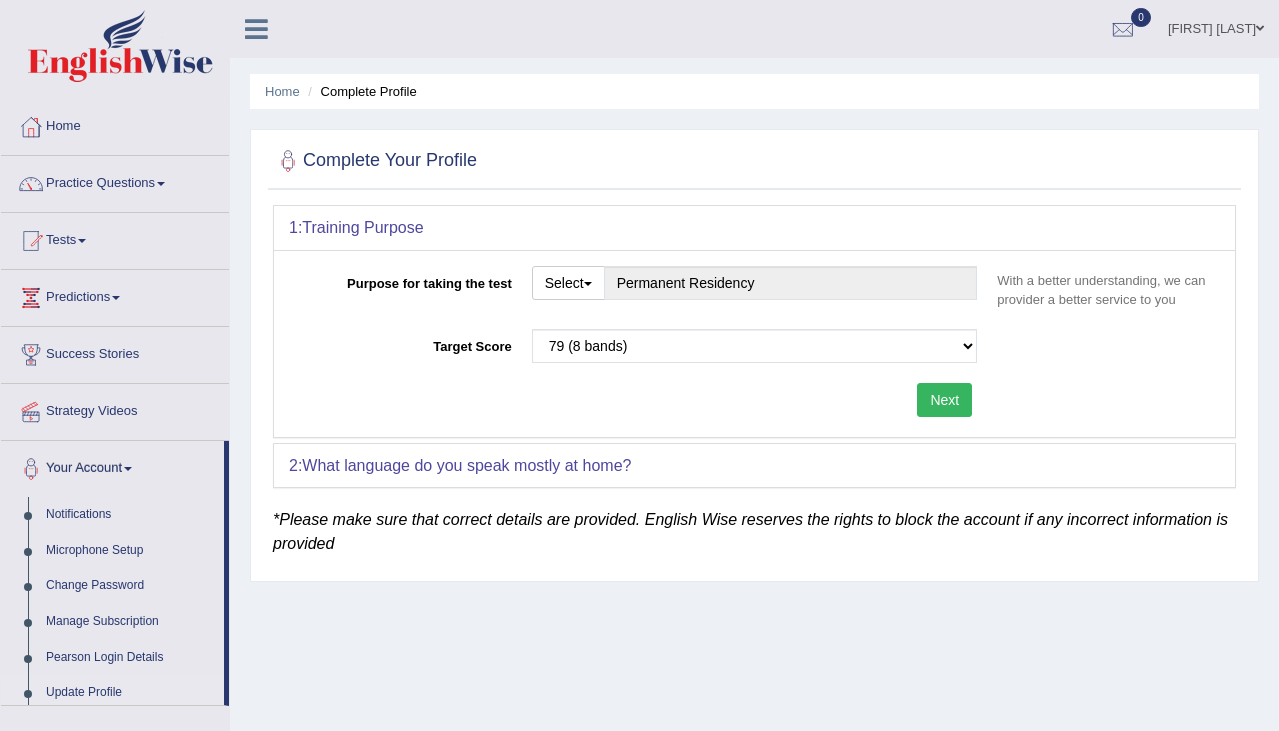 scroll, scrollTop: 0, scrollLeft: 0, axis: both 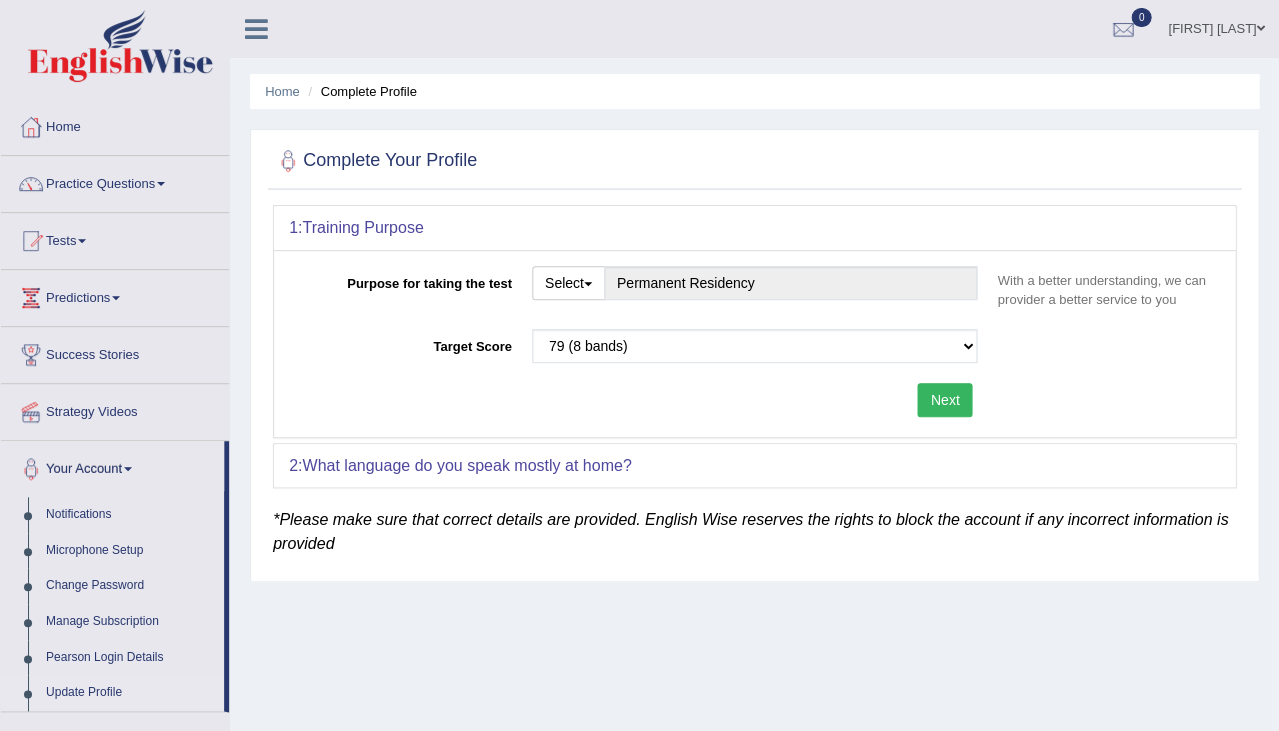 click on "[FIRST] [LAST]" at bounding box center [1216, 26] 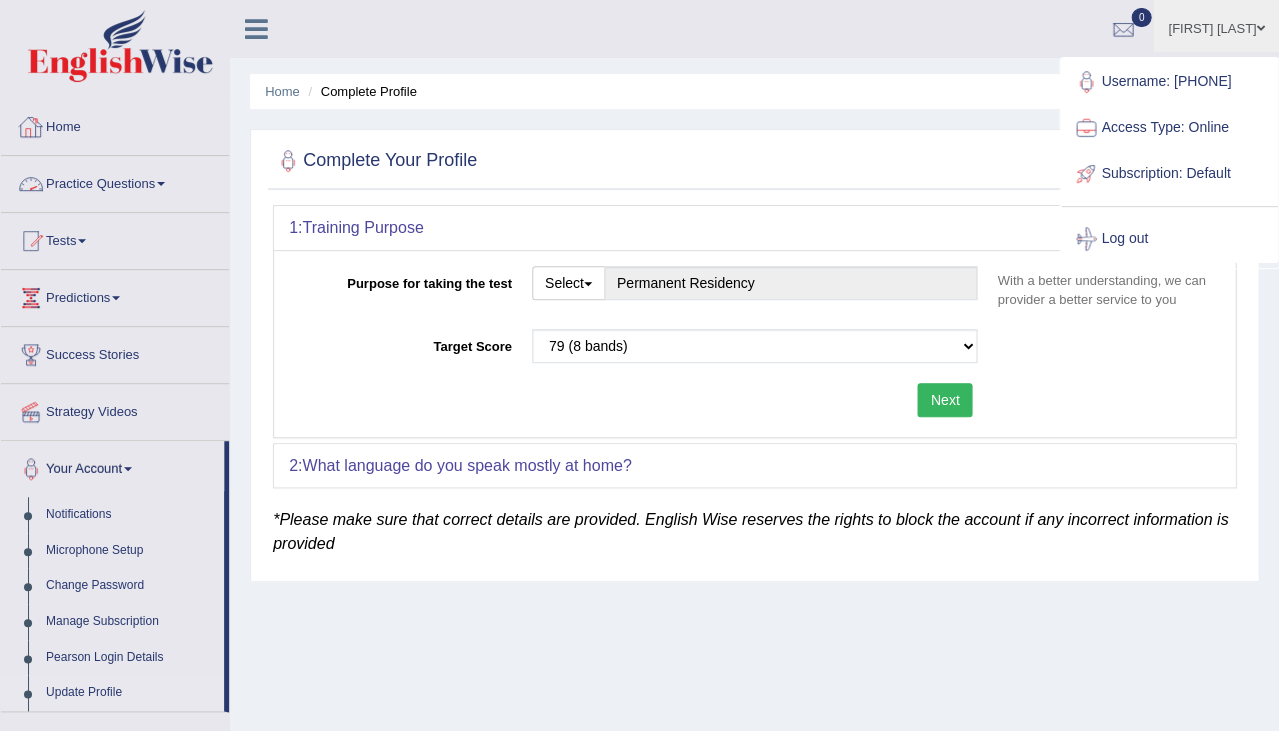 click on "Home" at bounding box center [115, 124] 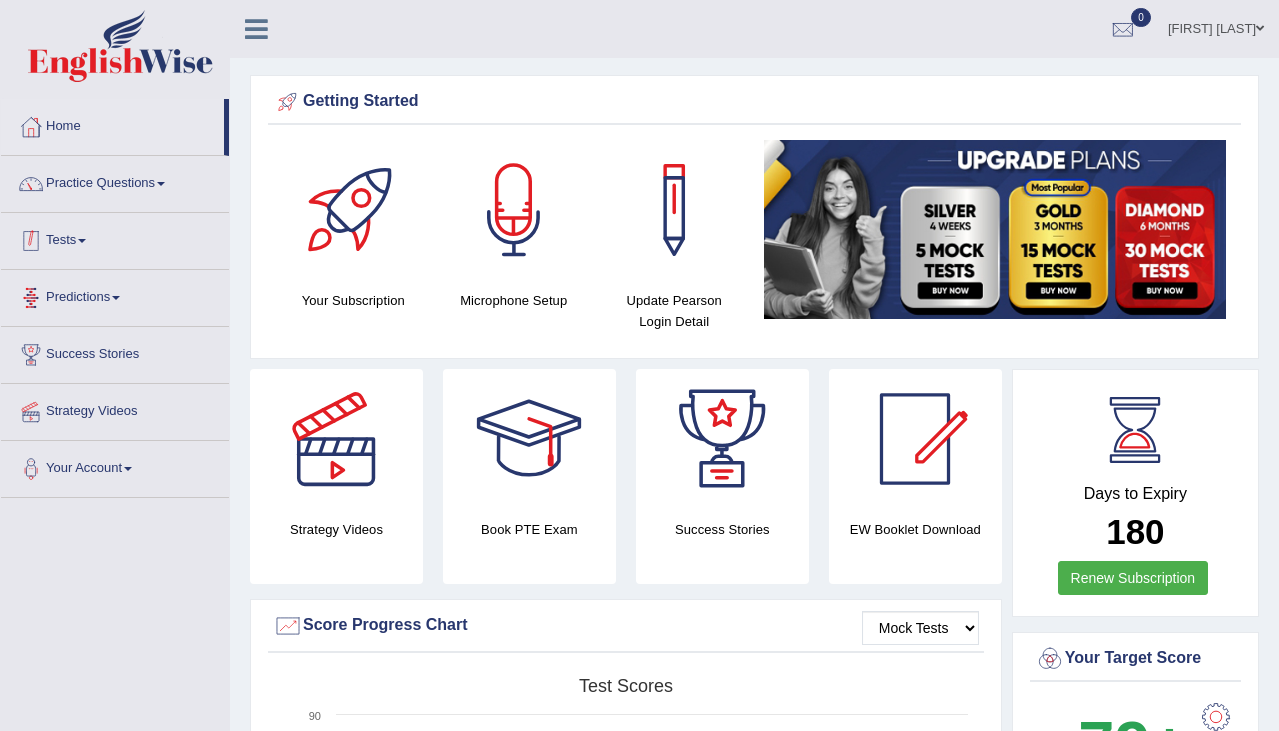 scroll, scrollTop: 0, scrollLeft: 0, axis: both 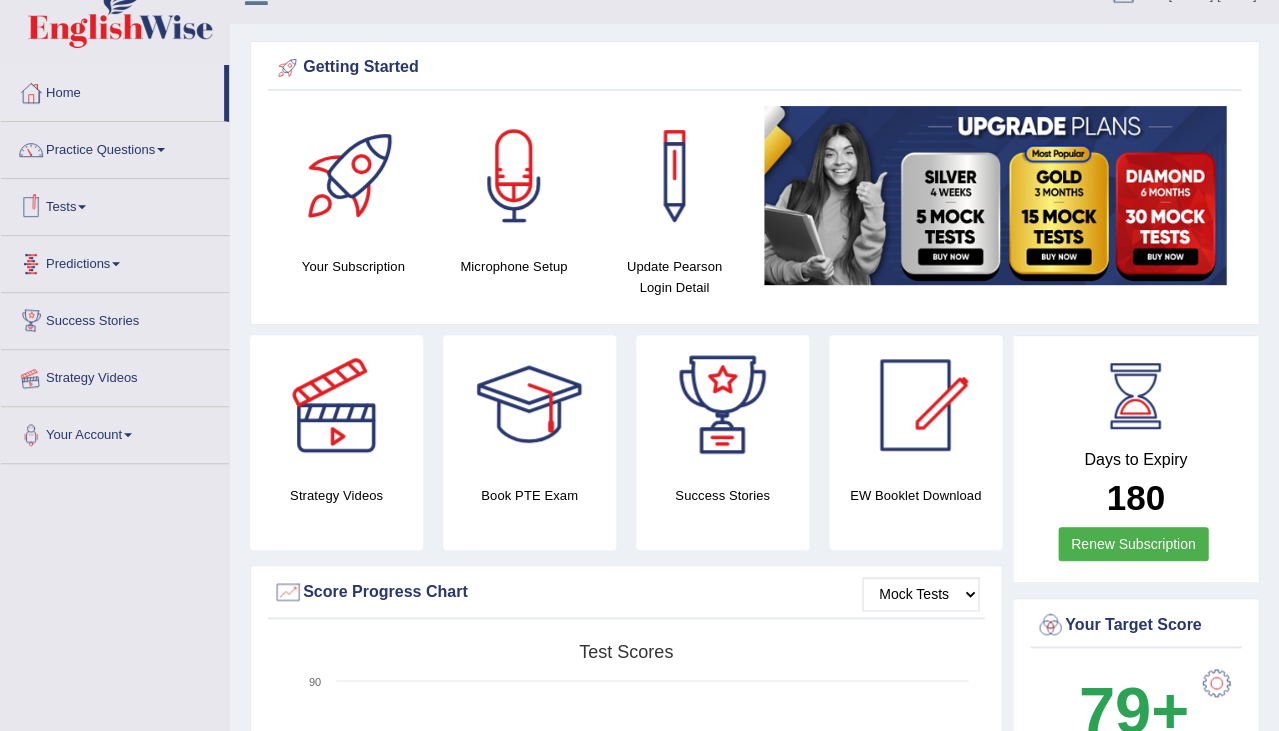 click on "Strategy Videos" at bounding box center [115, 375] 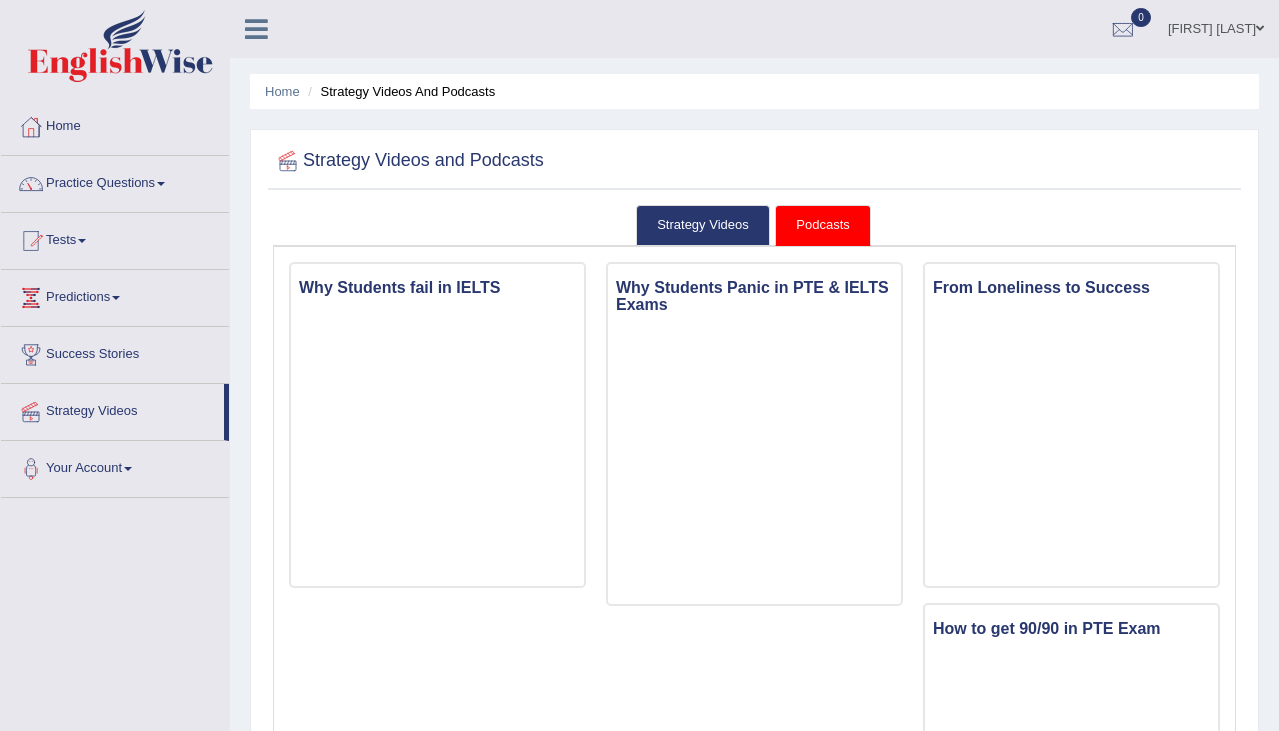 scroll, scrollTop: 0, scrollLeft: 0, axis: both 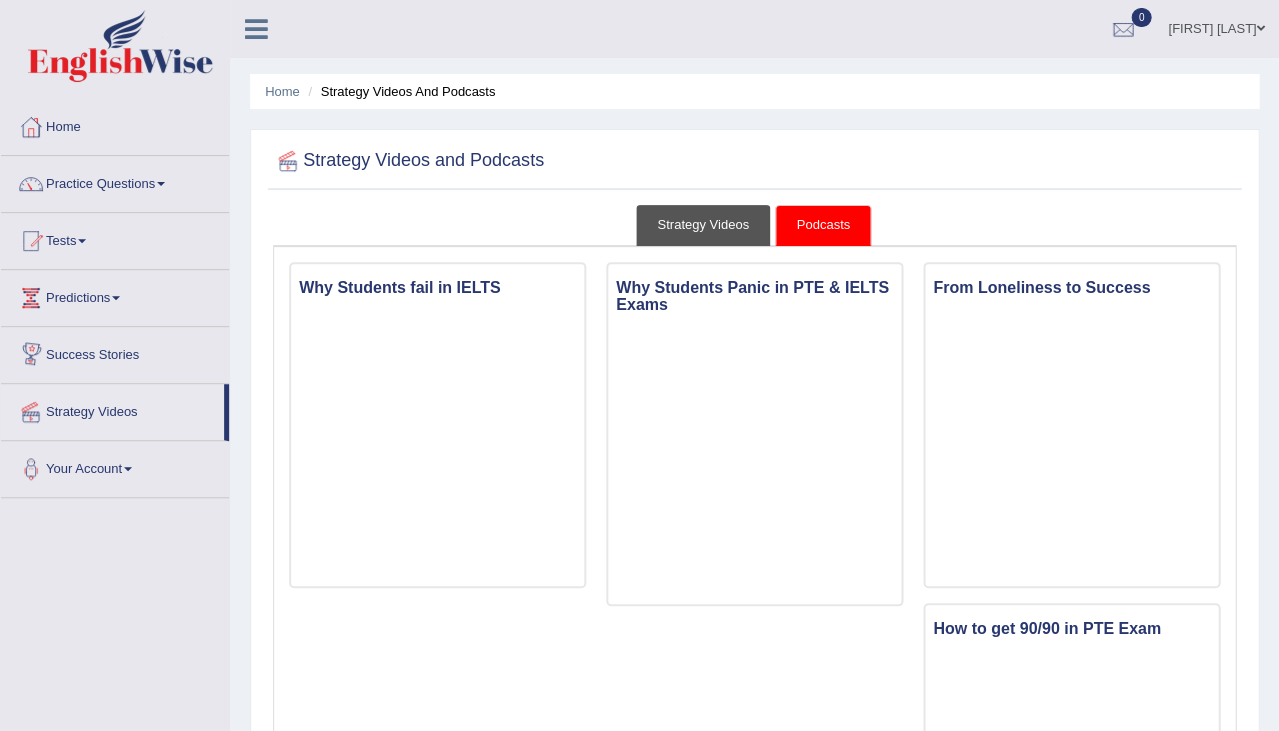 click on "Strategy Videos" at bounding box center (703, 225) 